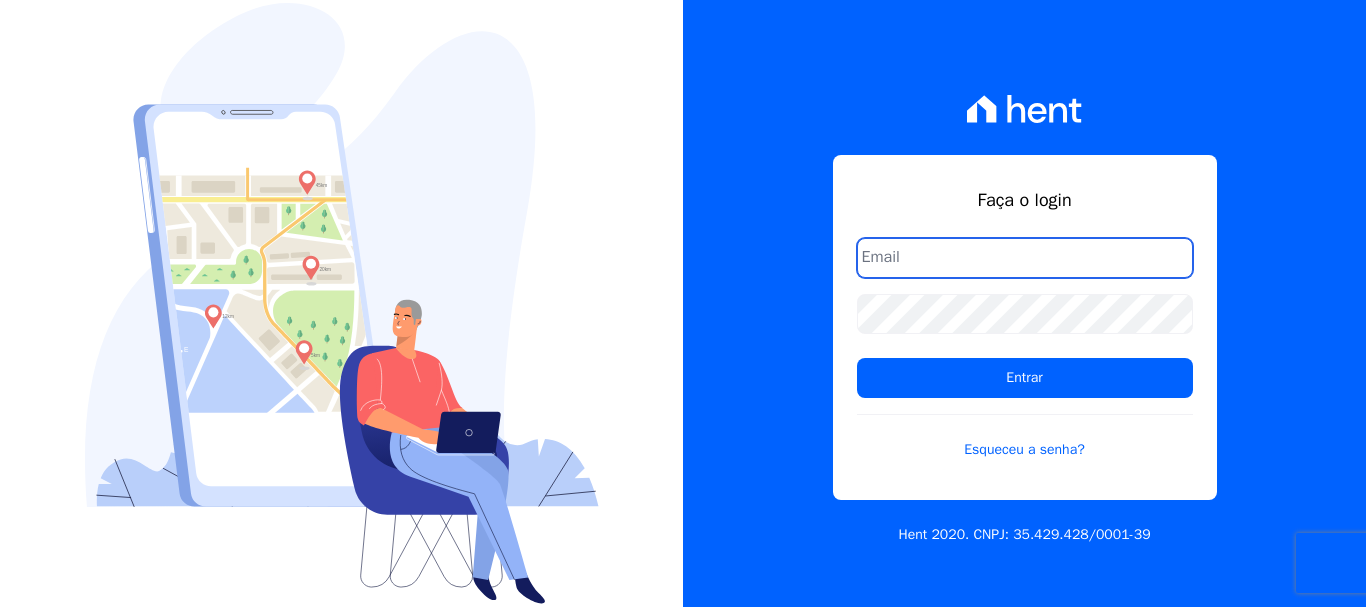 scroll, scrollTop: 0, scrollLeft: 0, axis: both 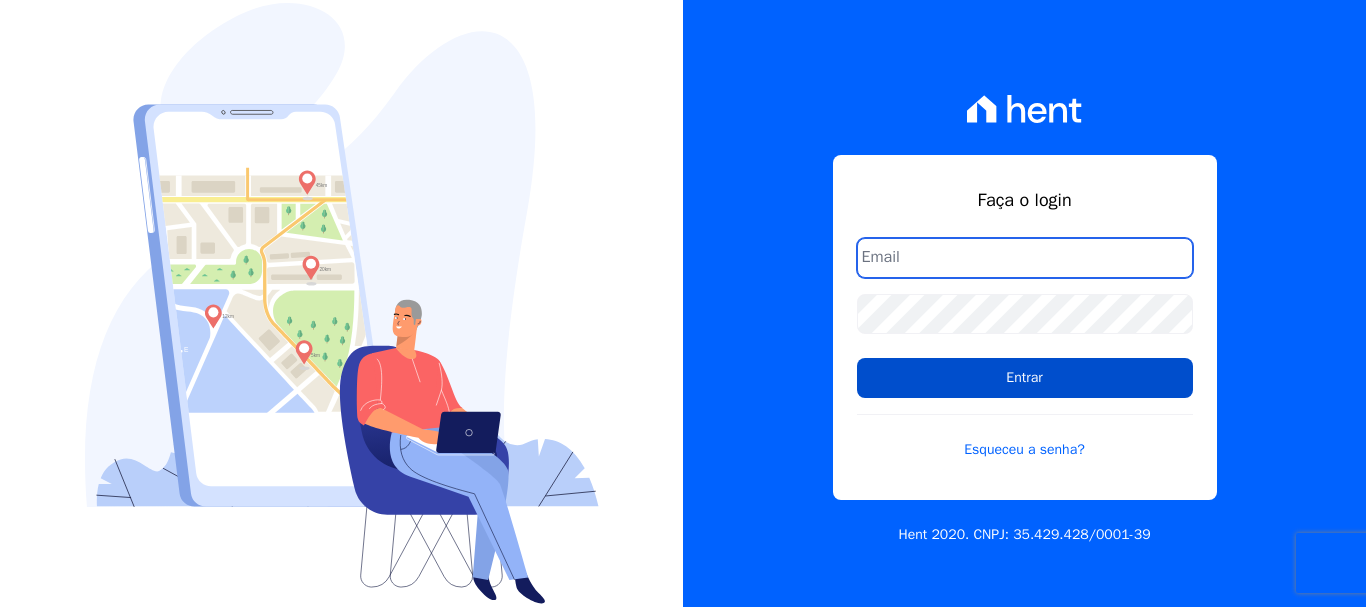 type on "[EMAIL]" 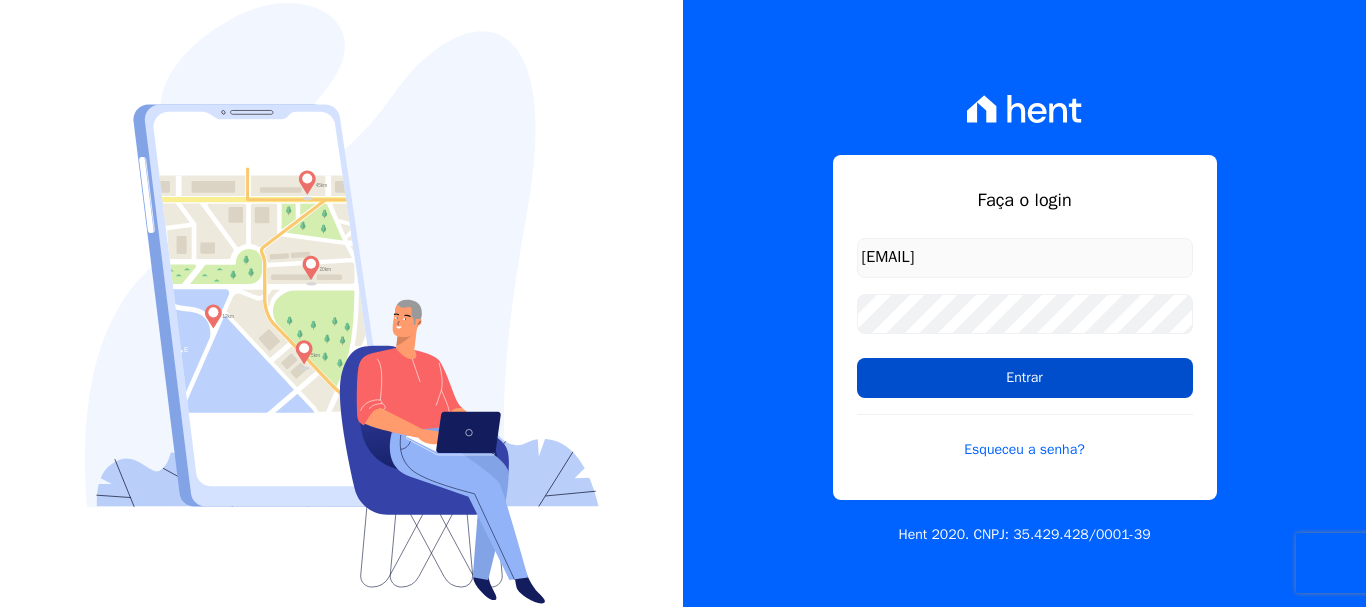 click on "Entrar" at bounding box center (1025, 378) 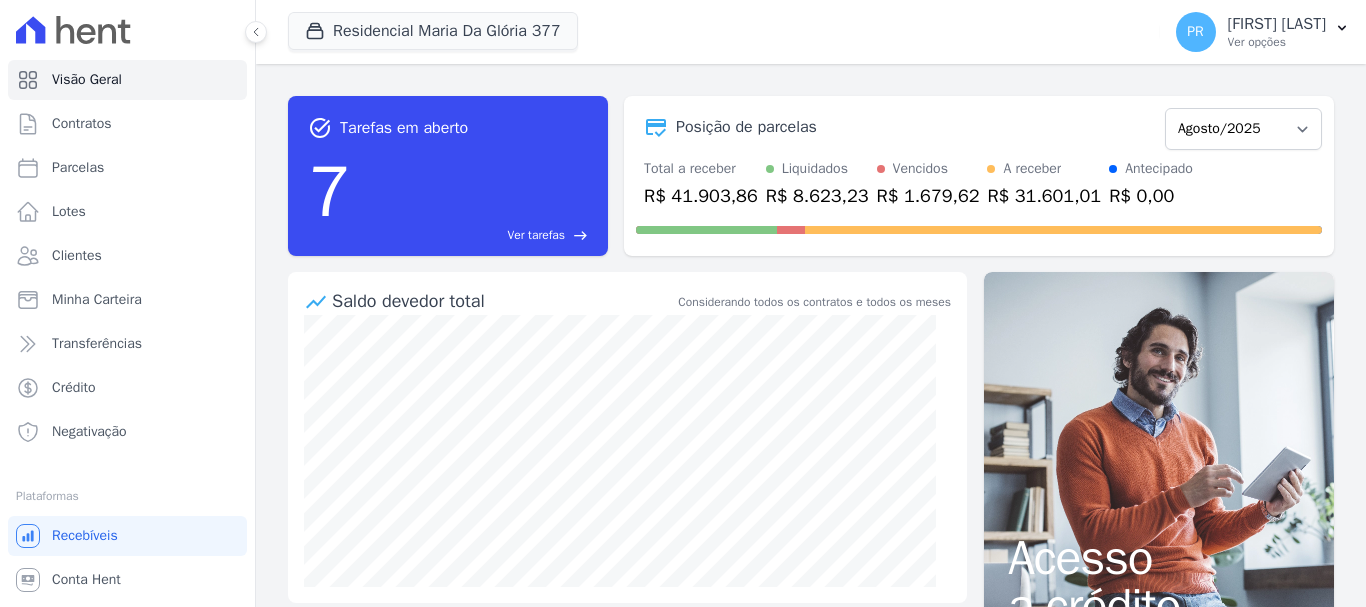 scroll, scrollTop: 0, scrollLeft: 0, axis: both 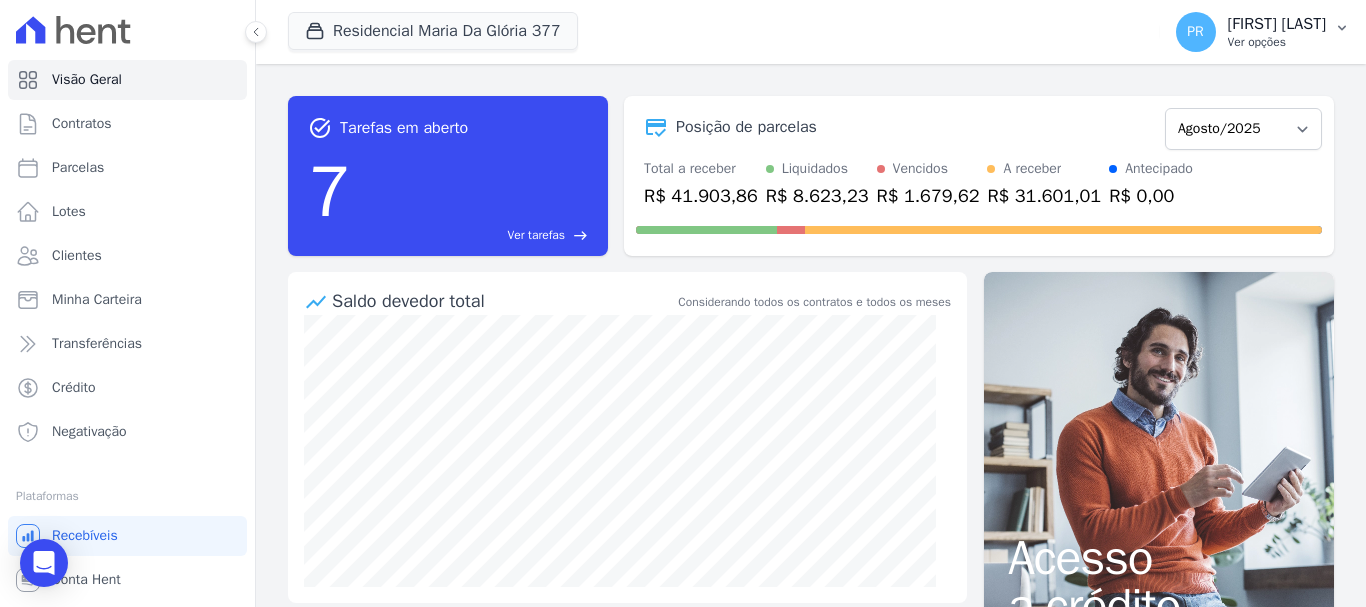 click on "[STATE]
[FIRST] [LAST]
[OPTION]" at bounding box center (1251, 32) 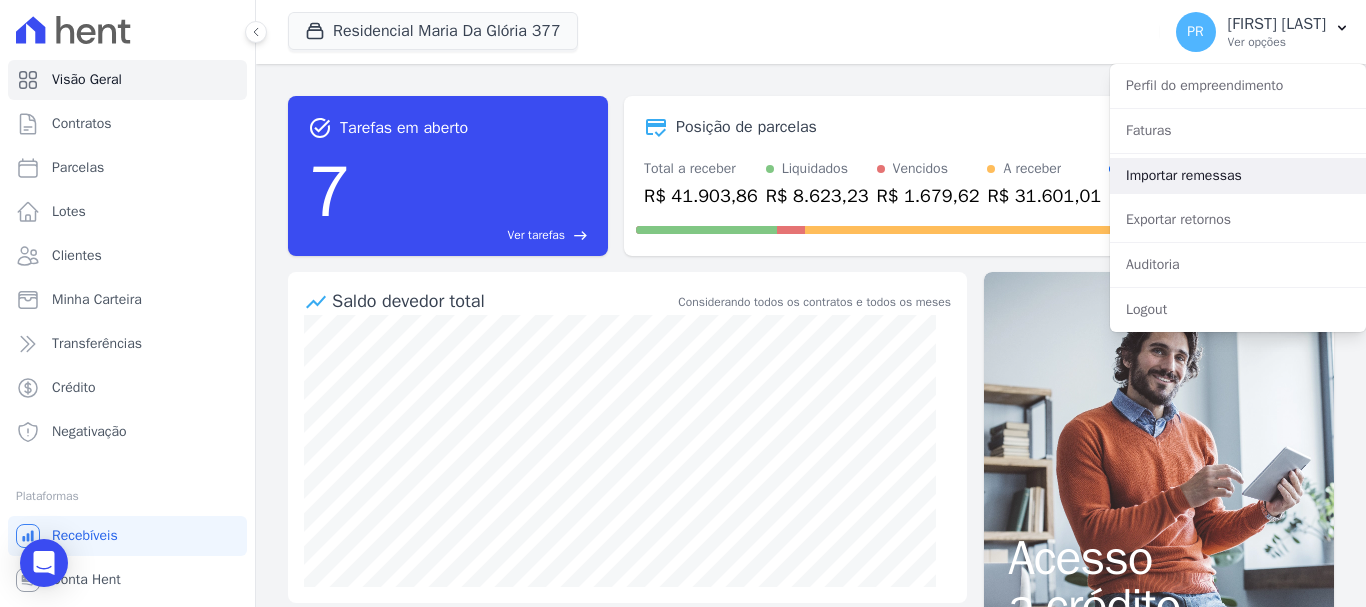 click on "Importar remessas" at bounding box center [1238, 176] 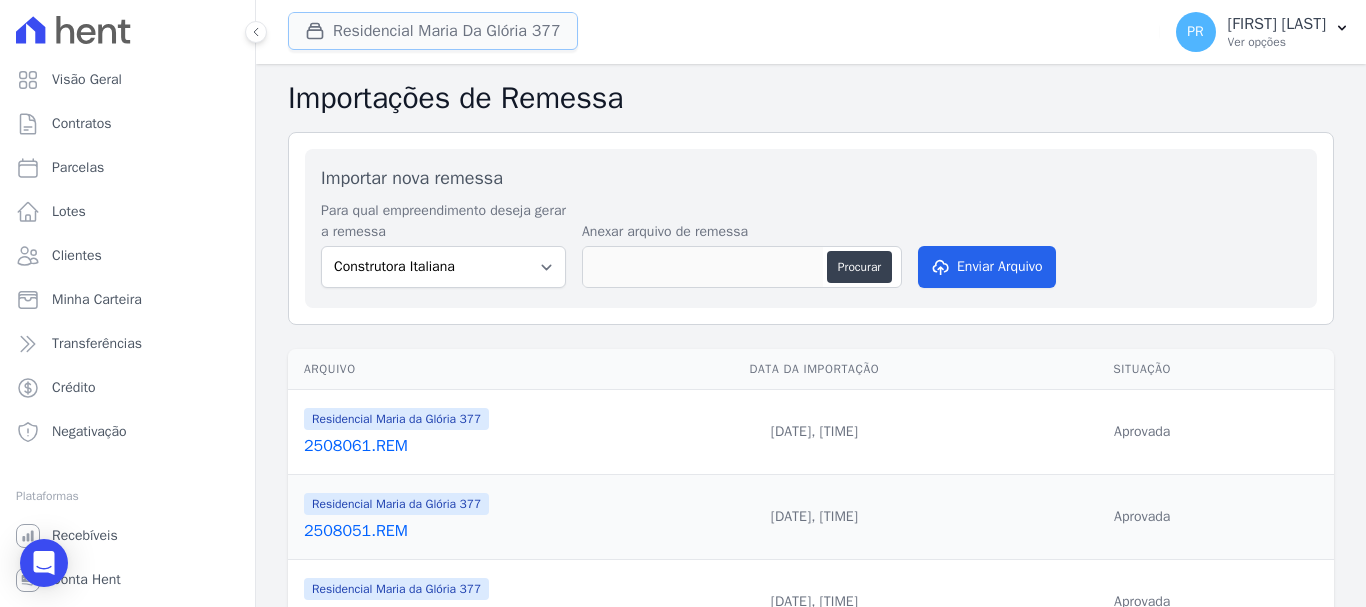 click on "Residencial Maria Da Glória 377" at bounding box center [433, 31] 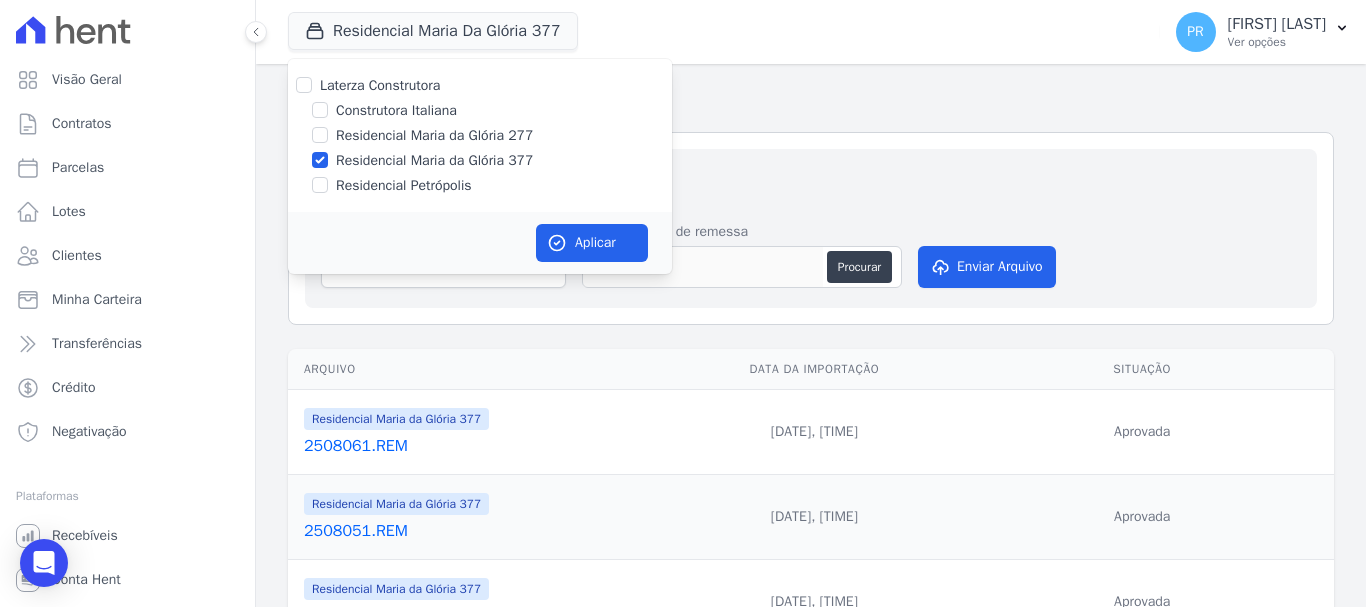 click on "Laterza Construtora" at bounding box center (380, 85) 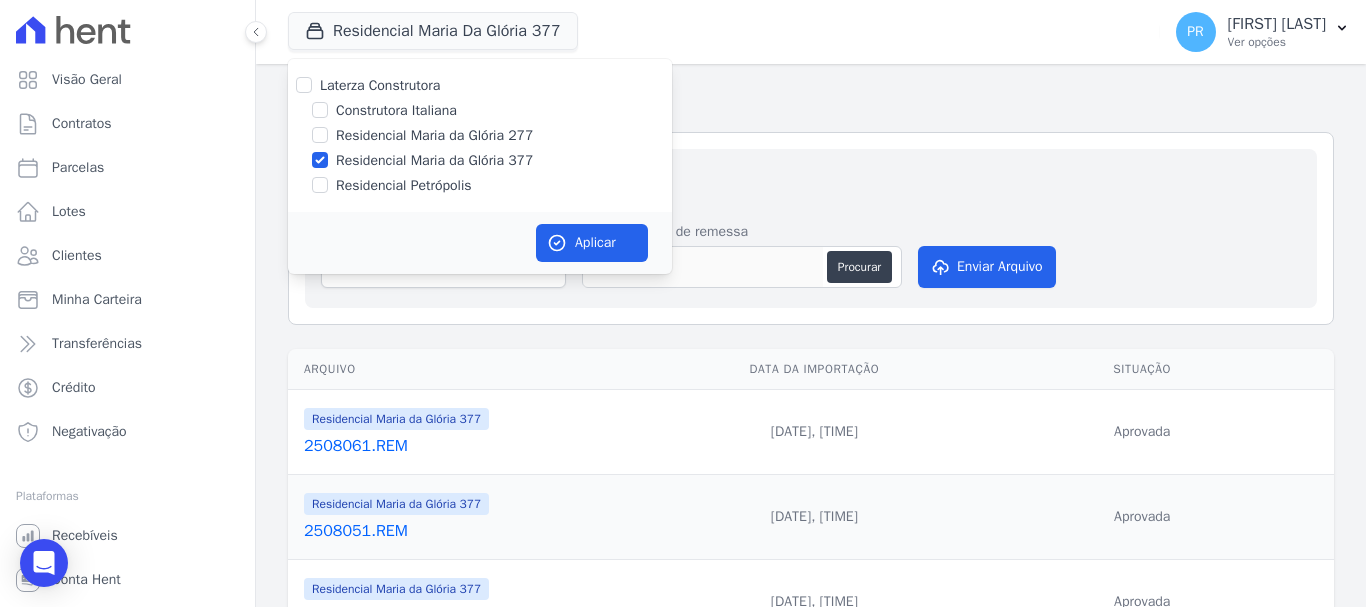 click on "Laterza Construtora" at bounding box center [304, 85] 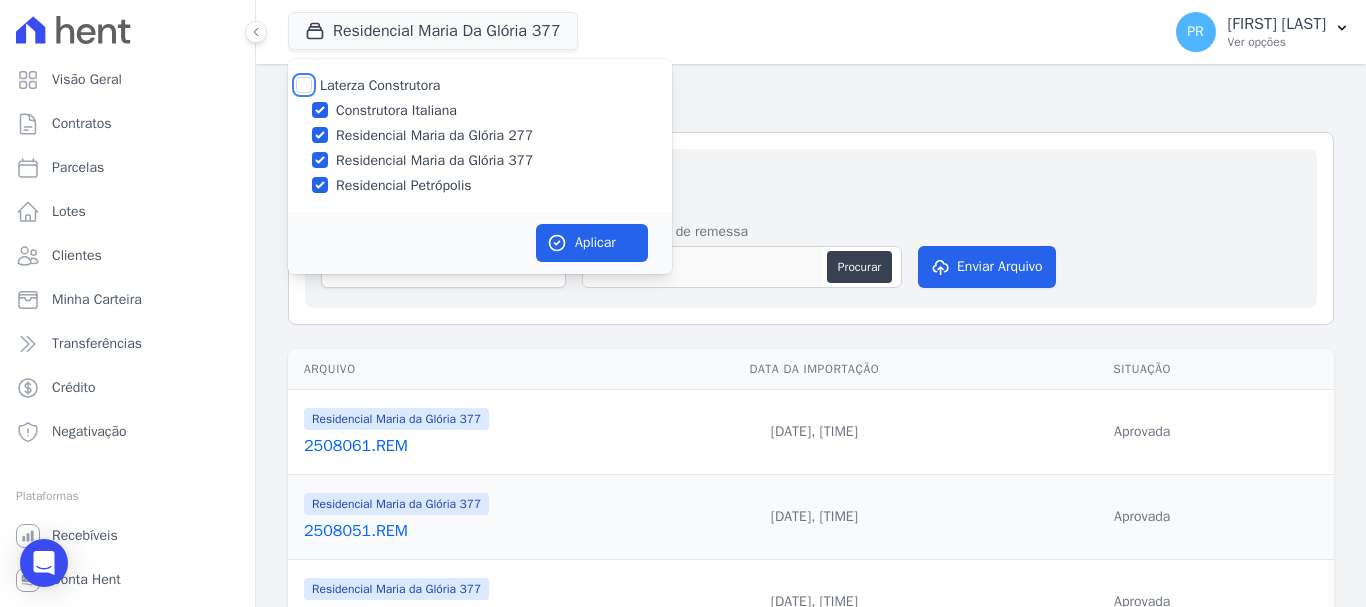 checkbox on "true" 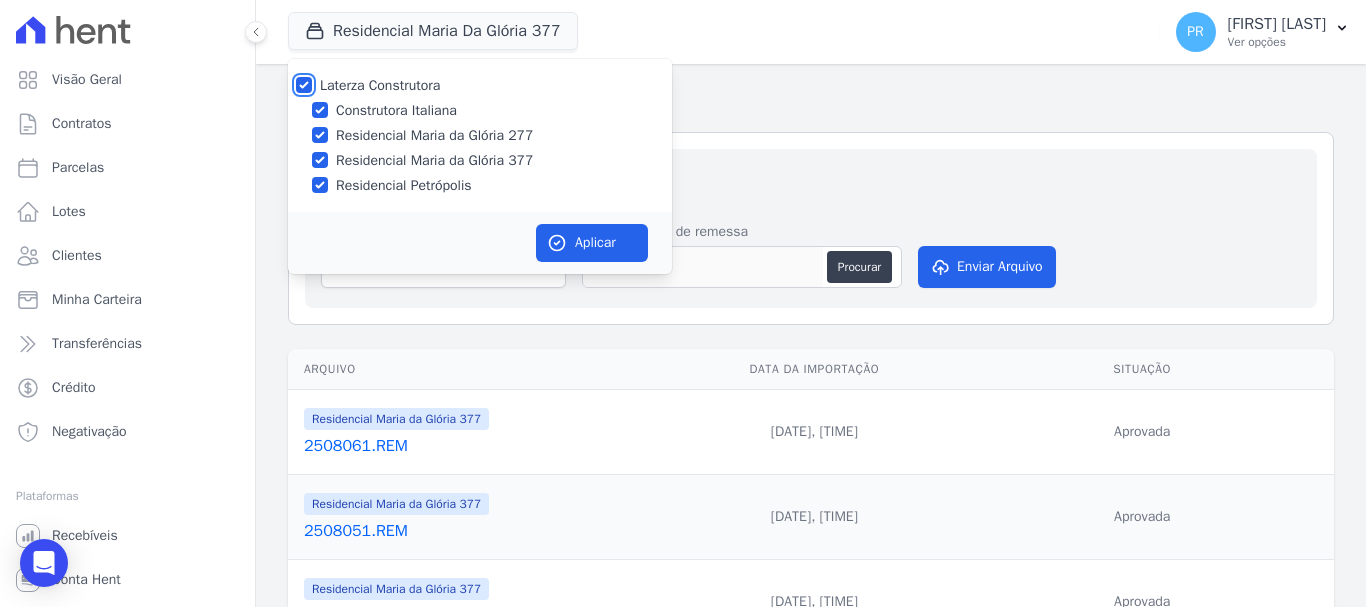 checkbox on "true" 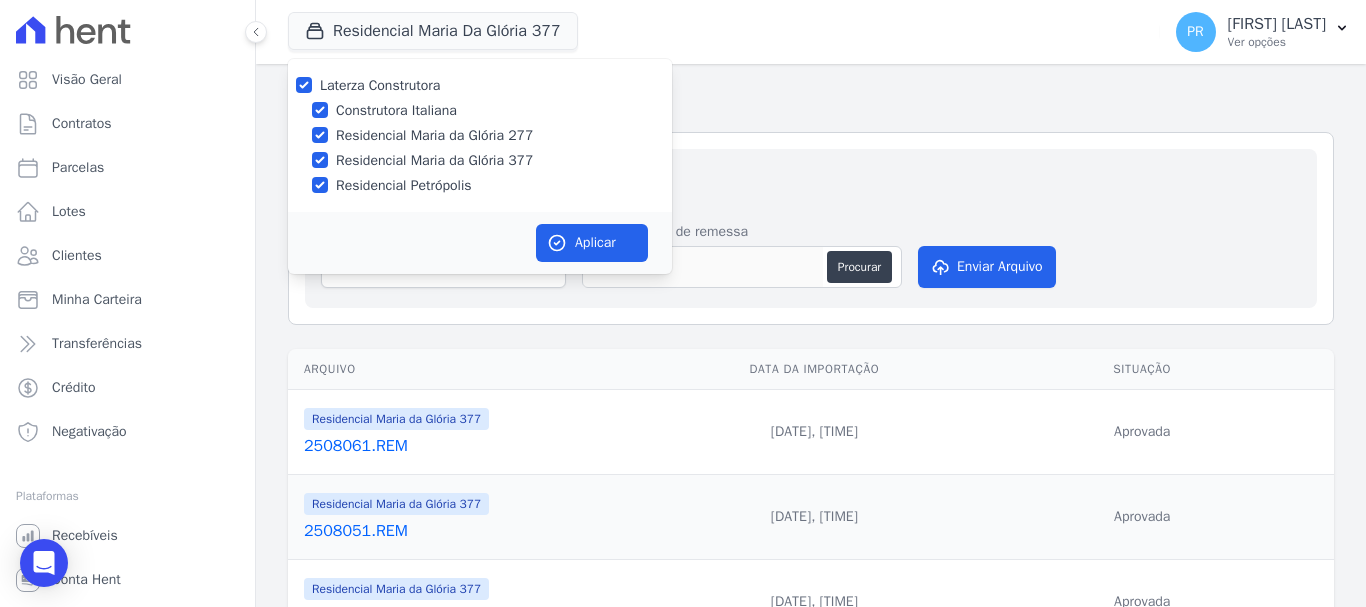click on "Laterza Construtora" at bounding box center (380, 85) 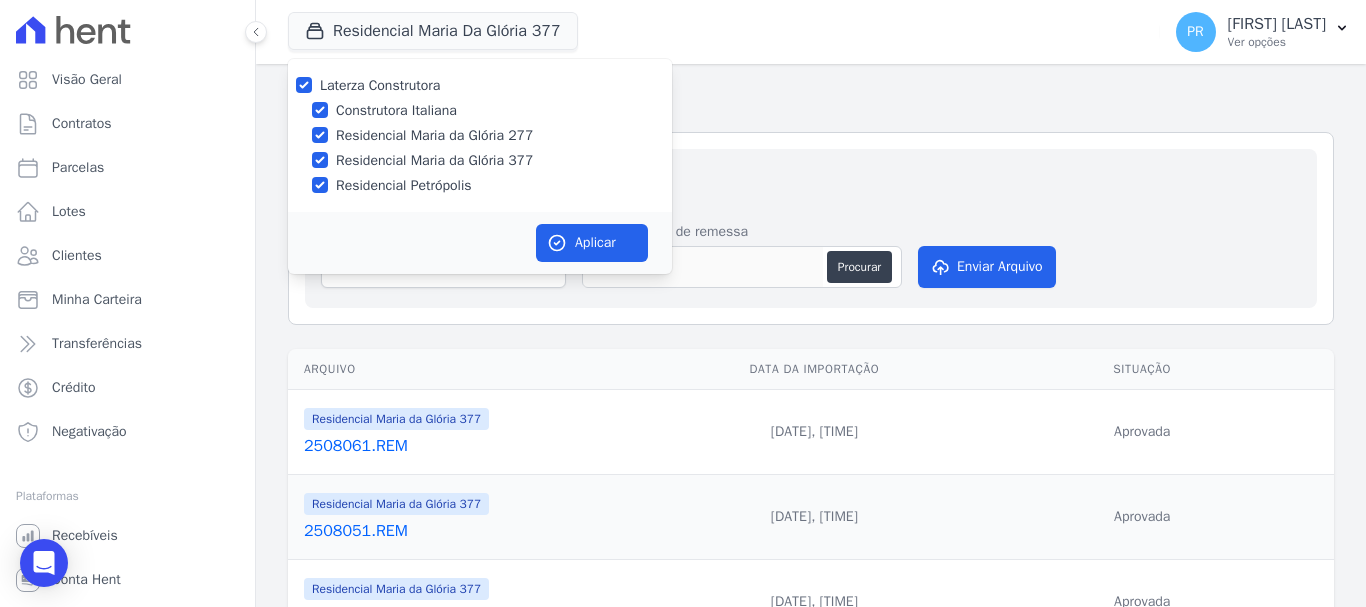 click on "Laterza Construtora" at bounding box center [304, 85] 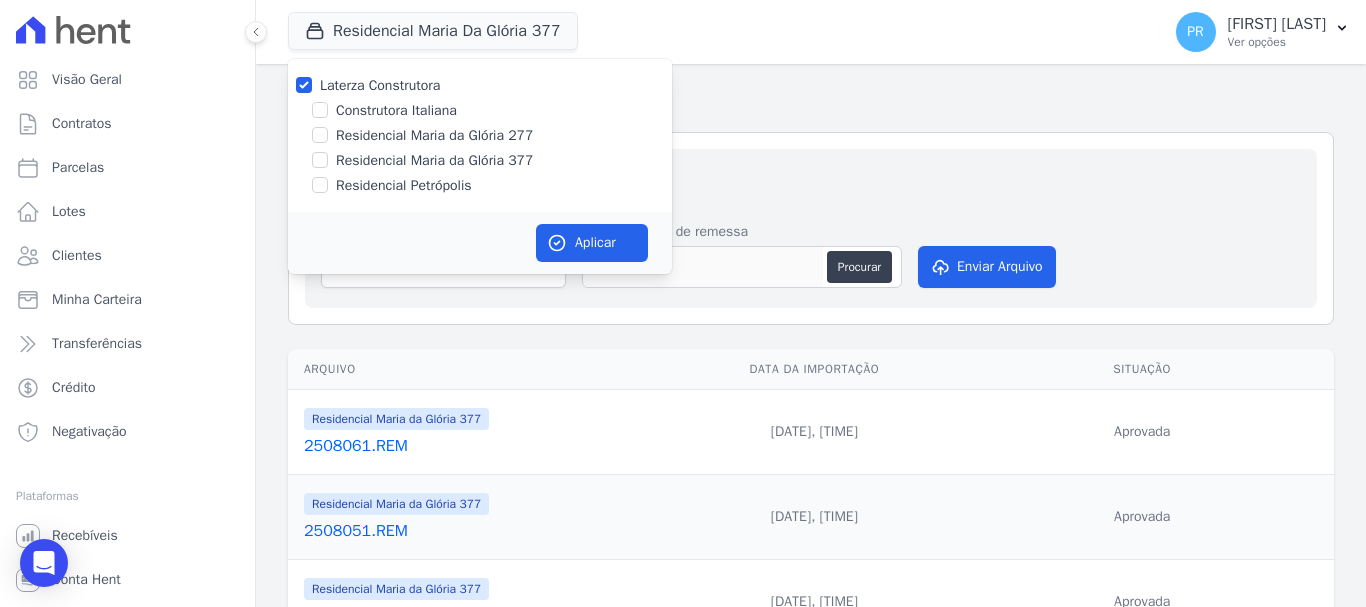 checkbox on "false" 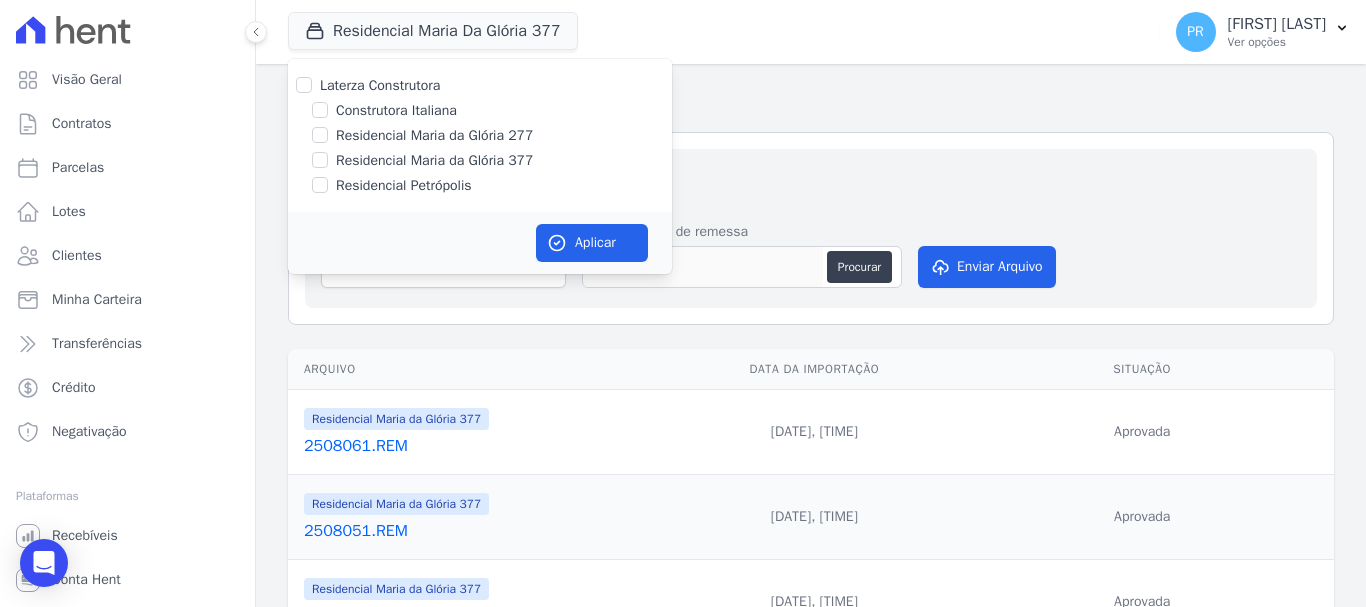 checkbox on "false" 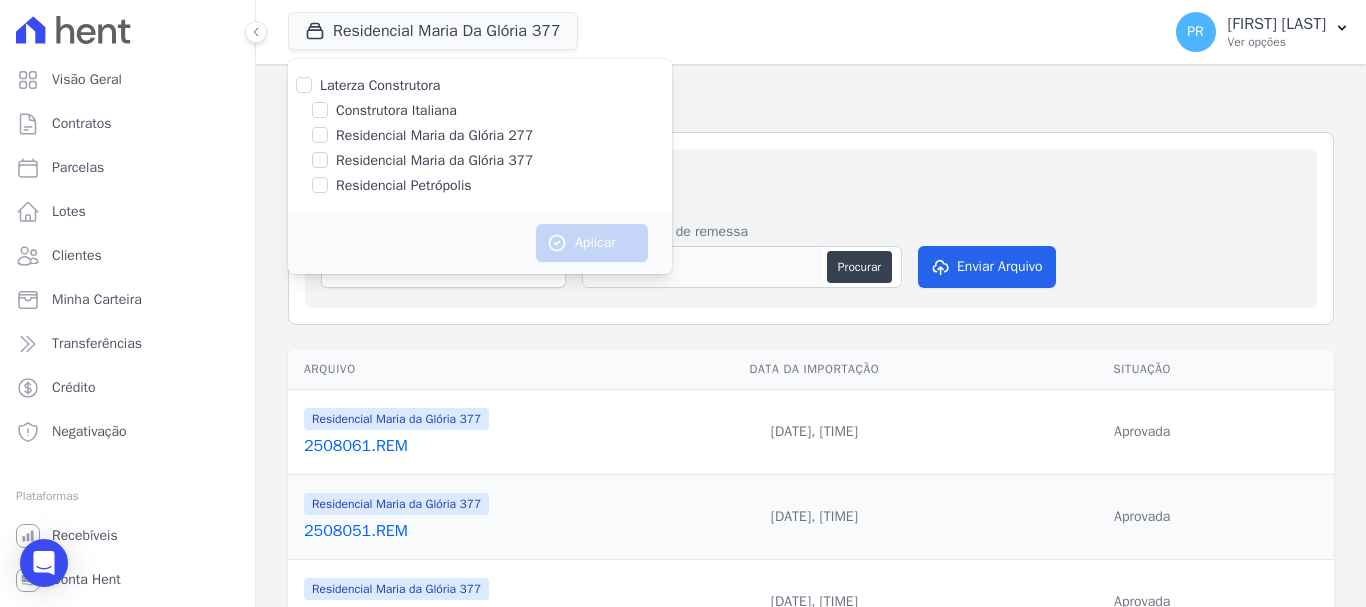 click on "Construtora Italiana" at bounding box center [396, 110] 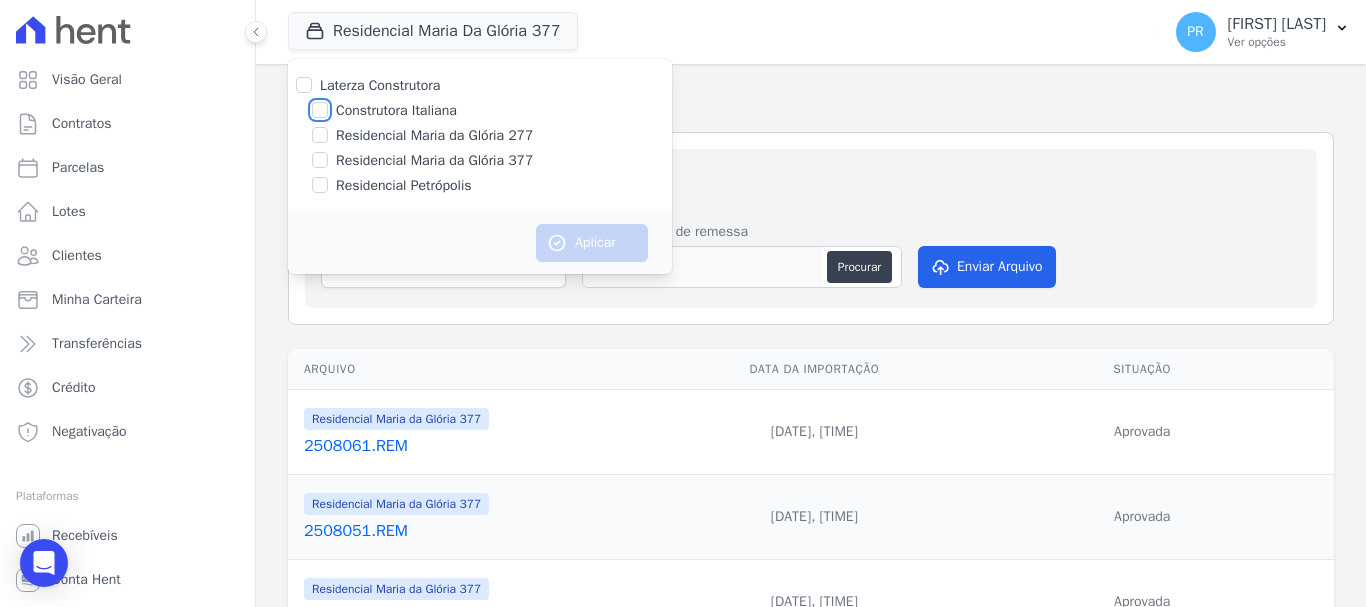checkbox on "true" 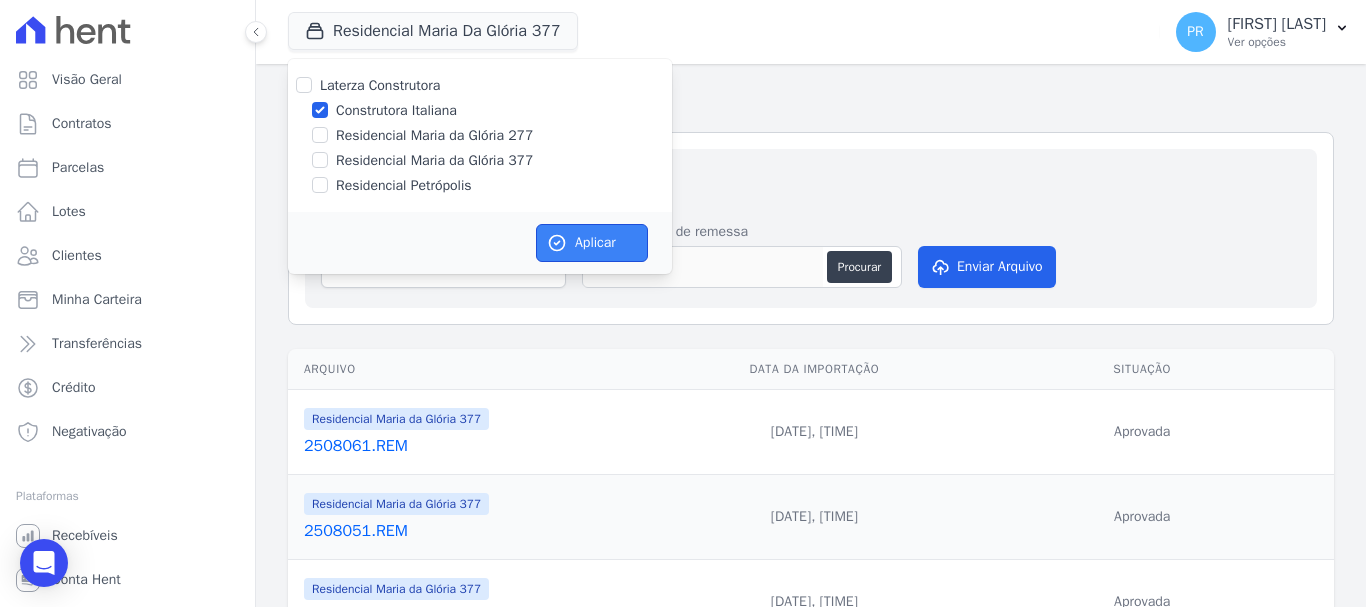 click on "Aplicar" at bounding box center [592, 243] 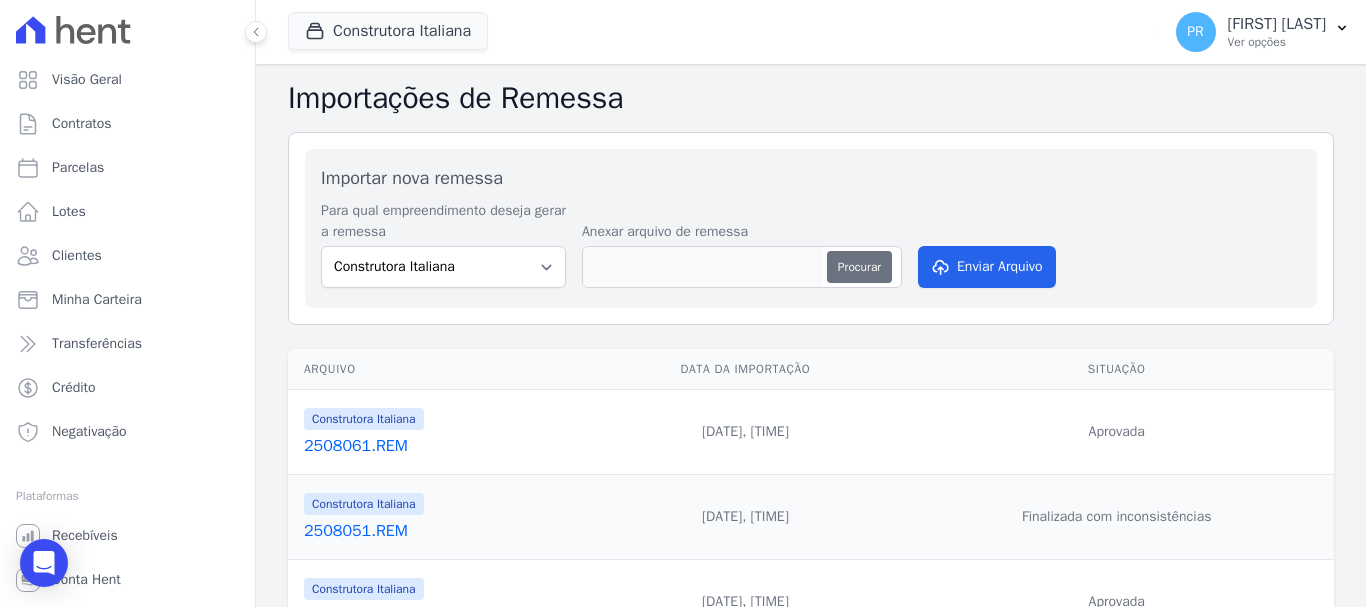 click on "Procurar" at bounding box center (859, 267) 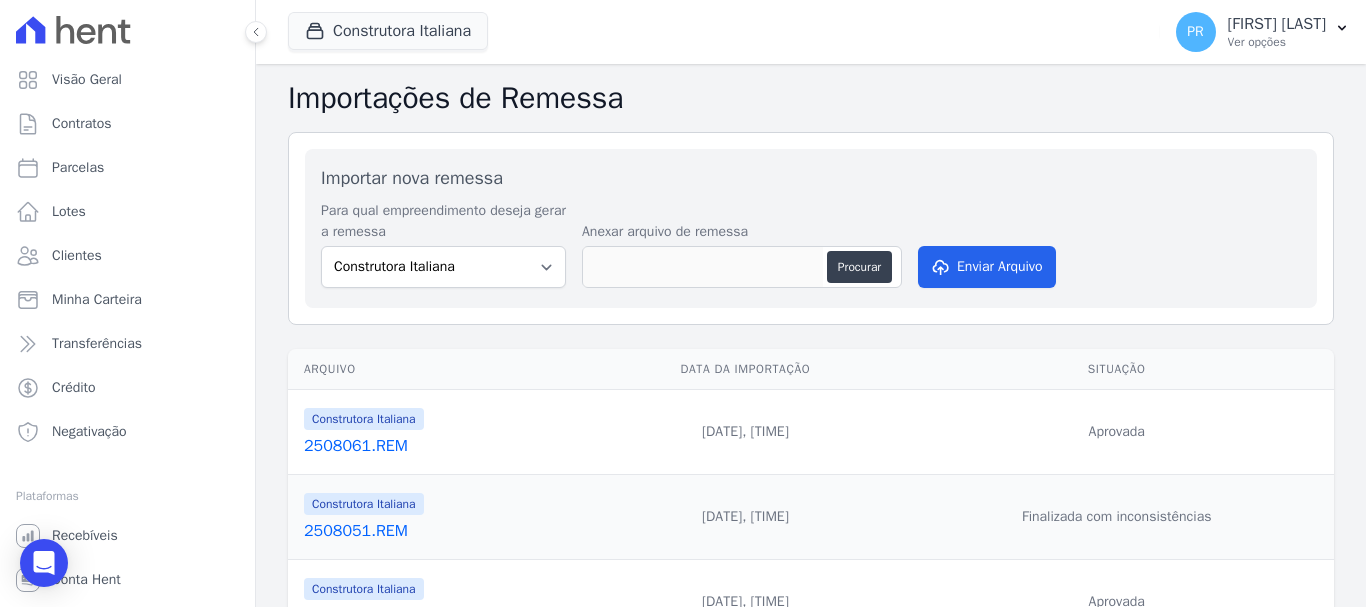 click on "Para qual empreendimento deseja gerar a remessa
Construtora Italiana
Residencial Maria da Glória 277
Residencial Maria da Glória 377
Residencial Petrópolis
Anexar arquivo de remessa
Procurar
Enviar Arquivo" at bounding box center [811, 246] 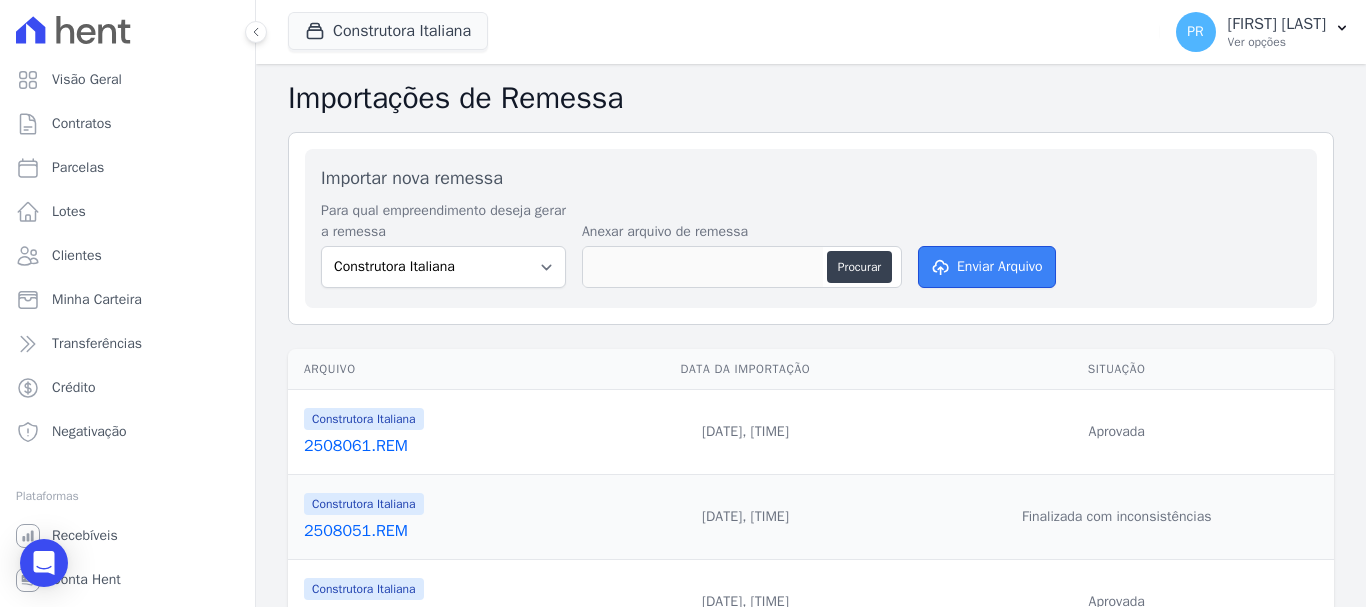 click 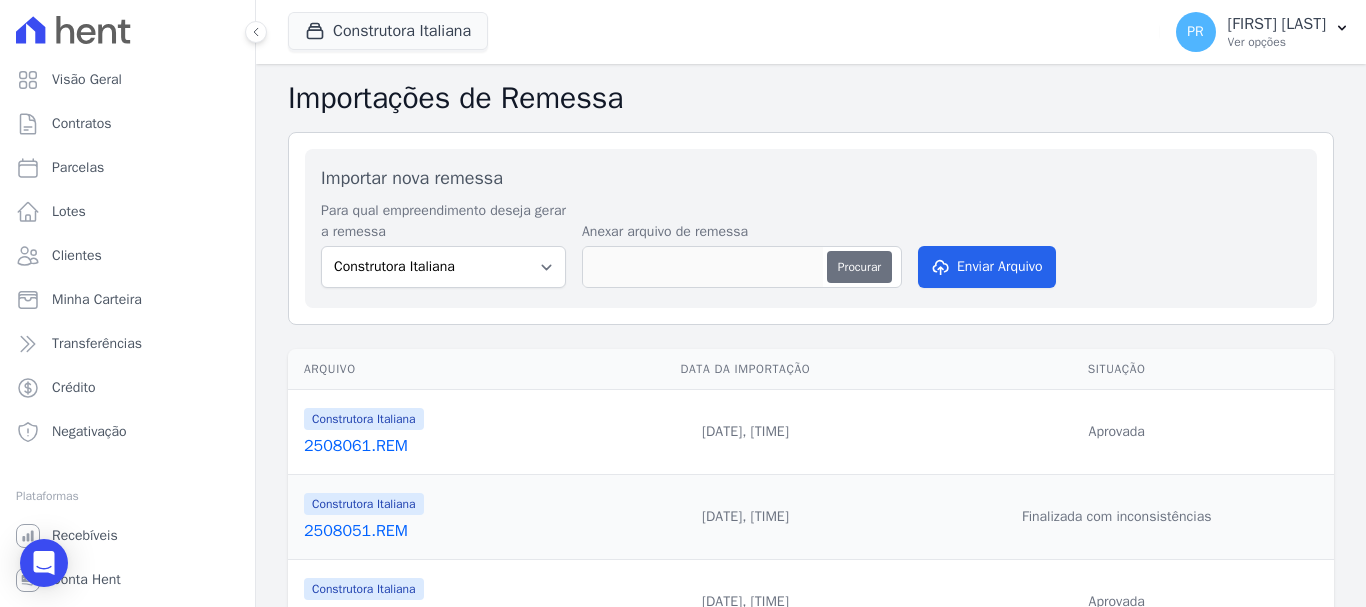 click on "Procurar" at bounding box center [859, 267] 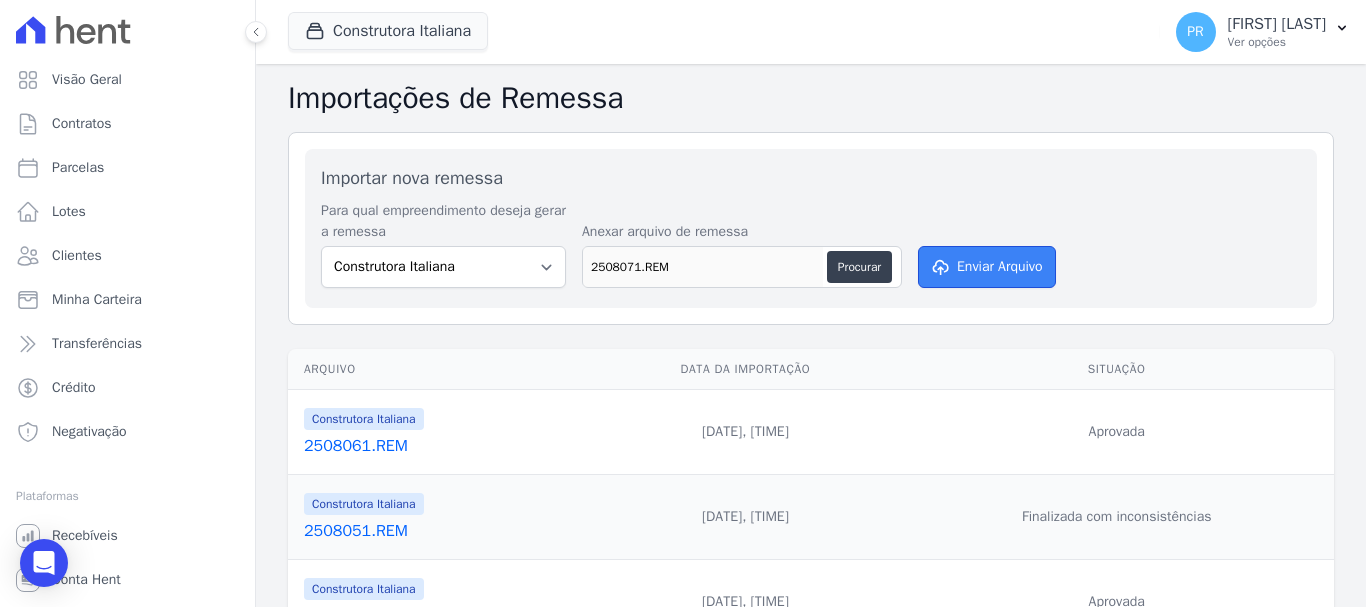 click on "Enviar Arquivo" at bounding box center [987, 267] 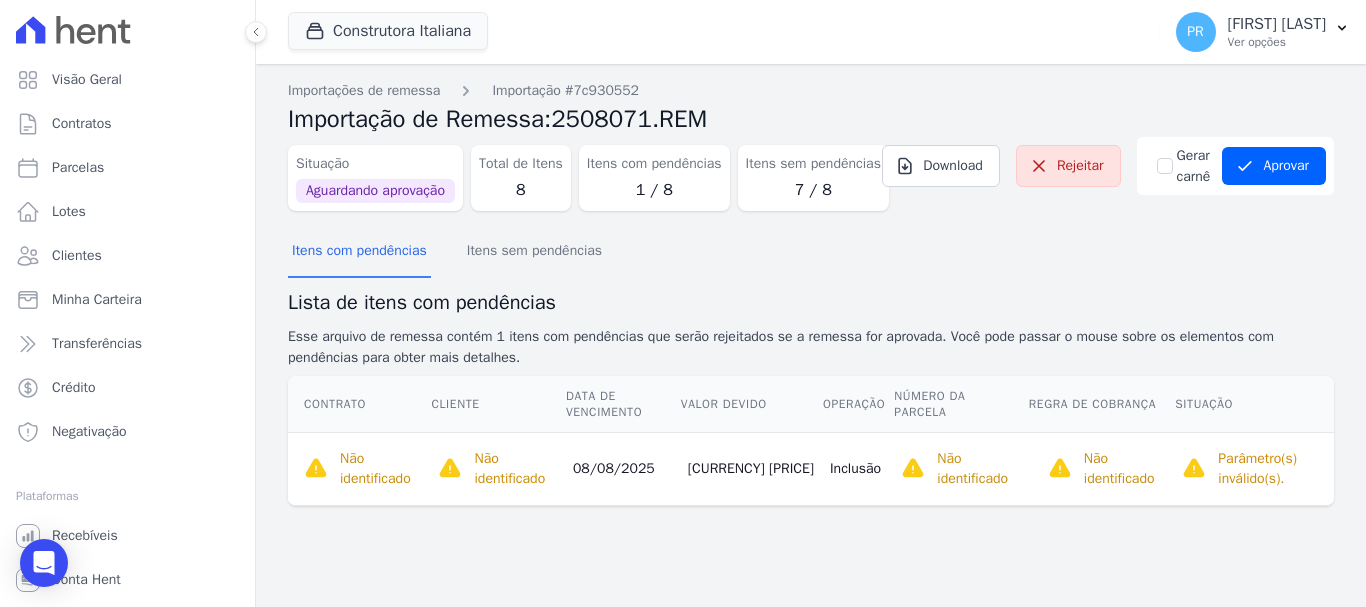 scroll, scrollTop: 0, scrollLeft: 0, axis: both 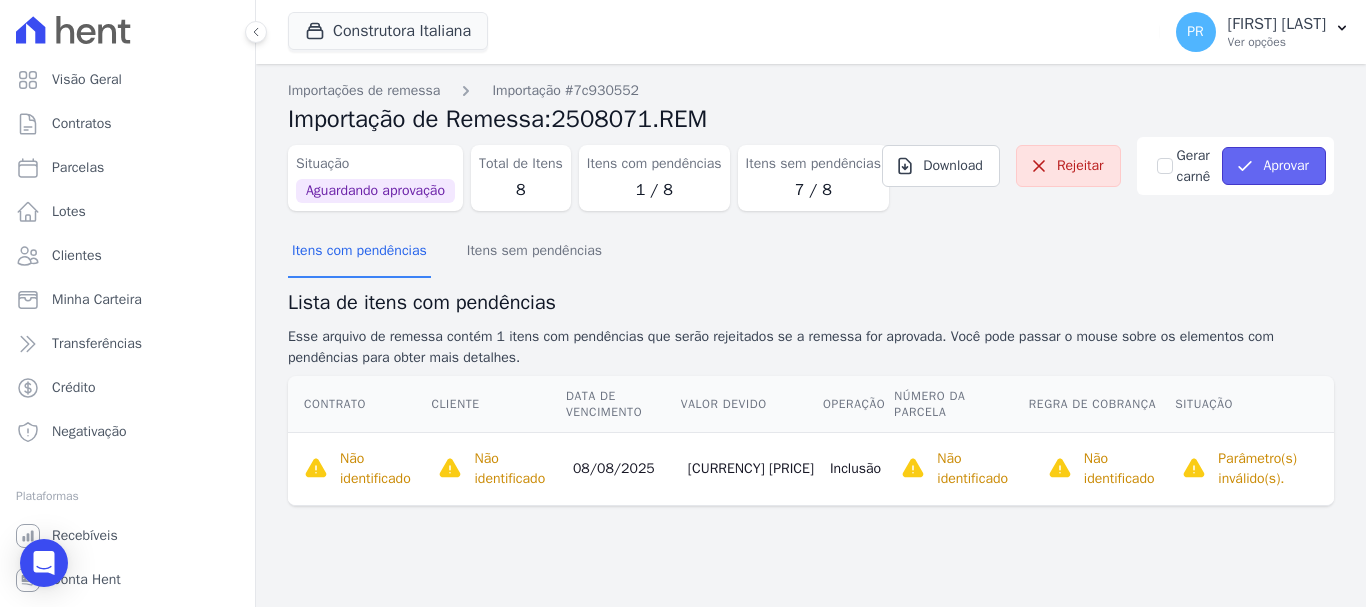 click on "Aprovar" at bounding box center [1274, 166] 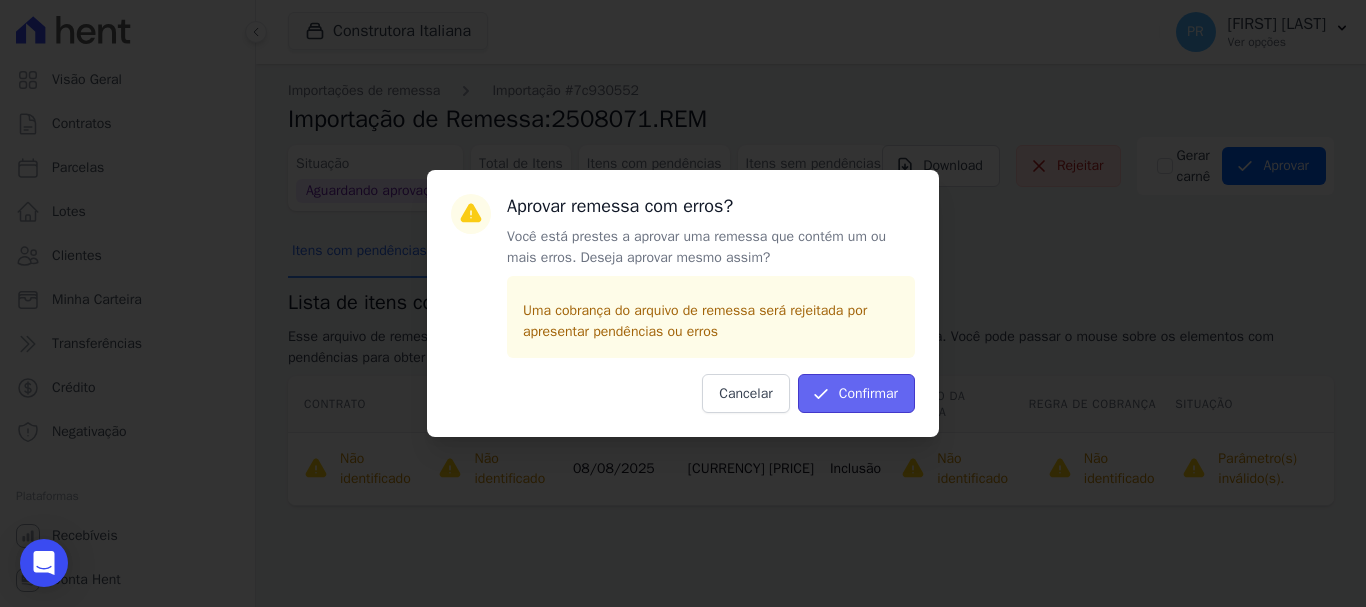 click on "Confirmar" at bounding box center [856, 393] 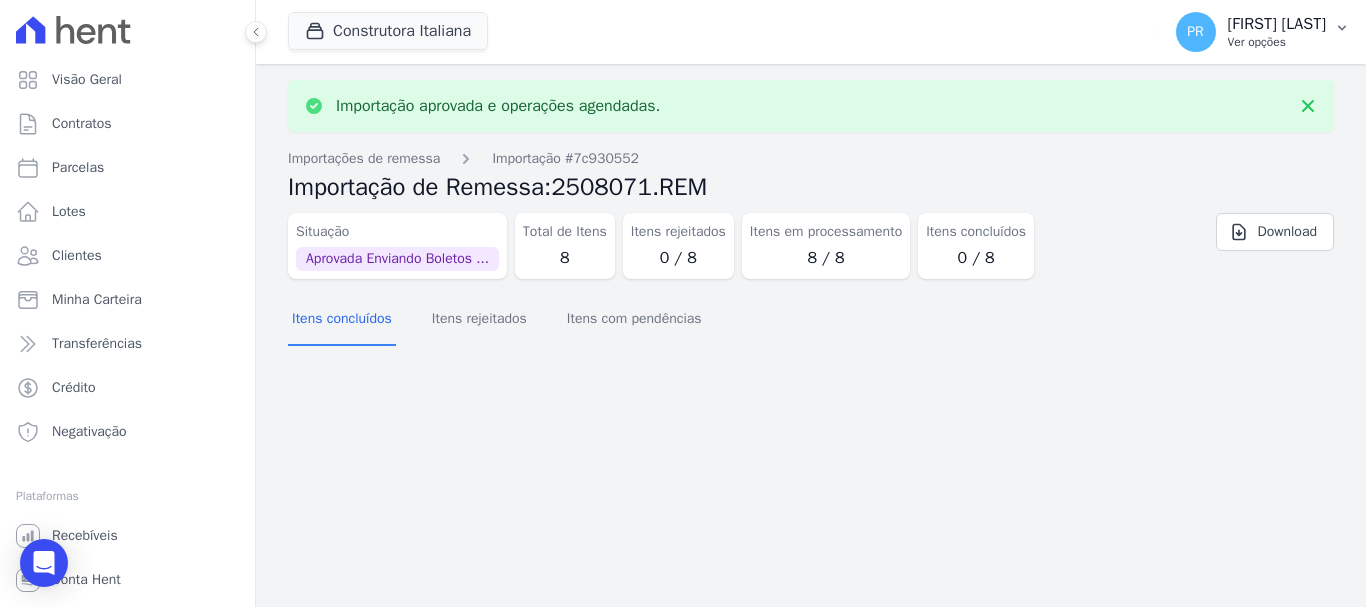 click on "[STATE]
[FIRST] [LAST]
Ver opções" at bounding box center [1251, 32] 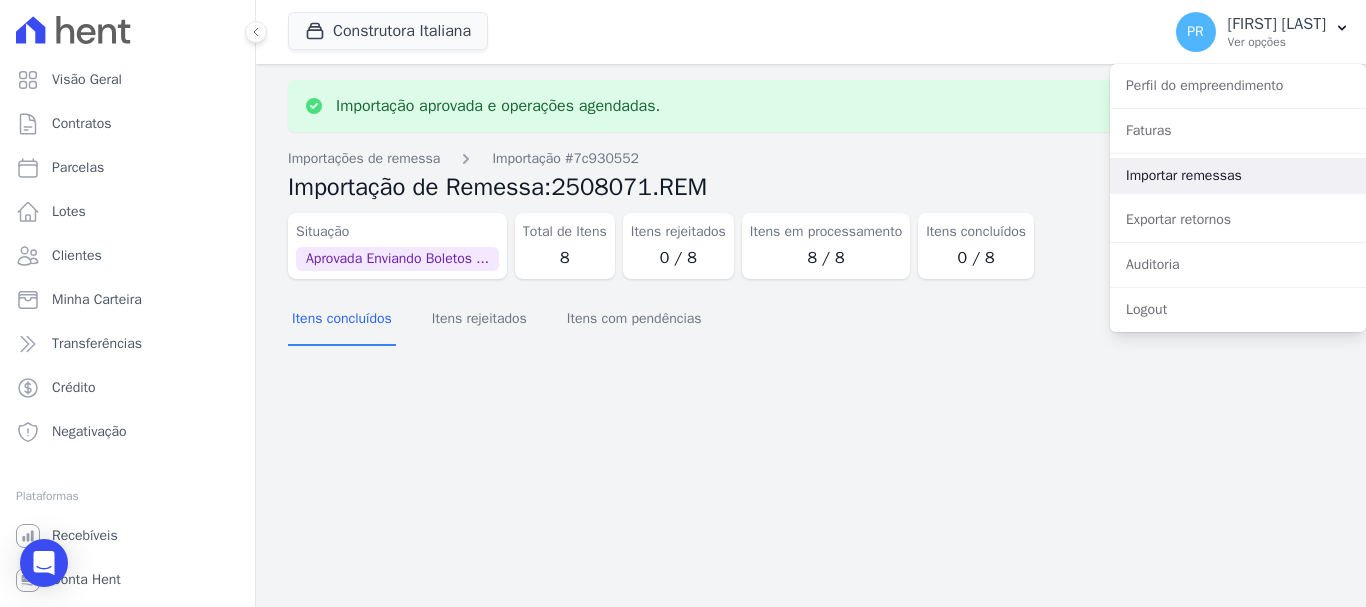 click on "Importar remessas" at bounding box center [1238, 176] 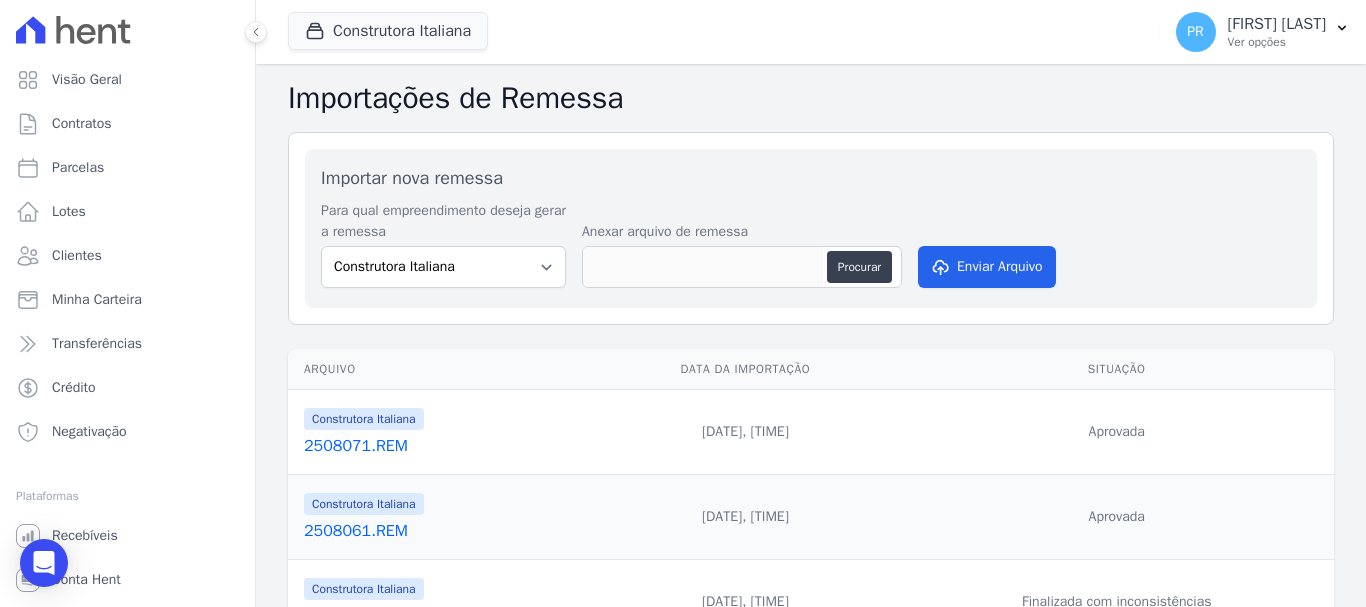 click on "Construtora Italiana
Laterza Construtora
Construtora Italiana
Residencial Maria da Glória 277
Residencial Maria da Glória 377
Residencial Petrópolis" at bounding box center [720, 32] 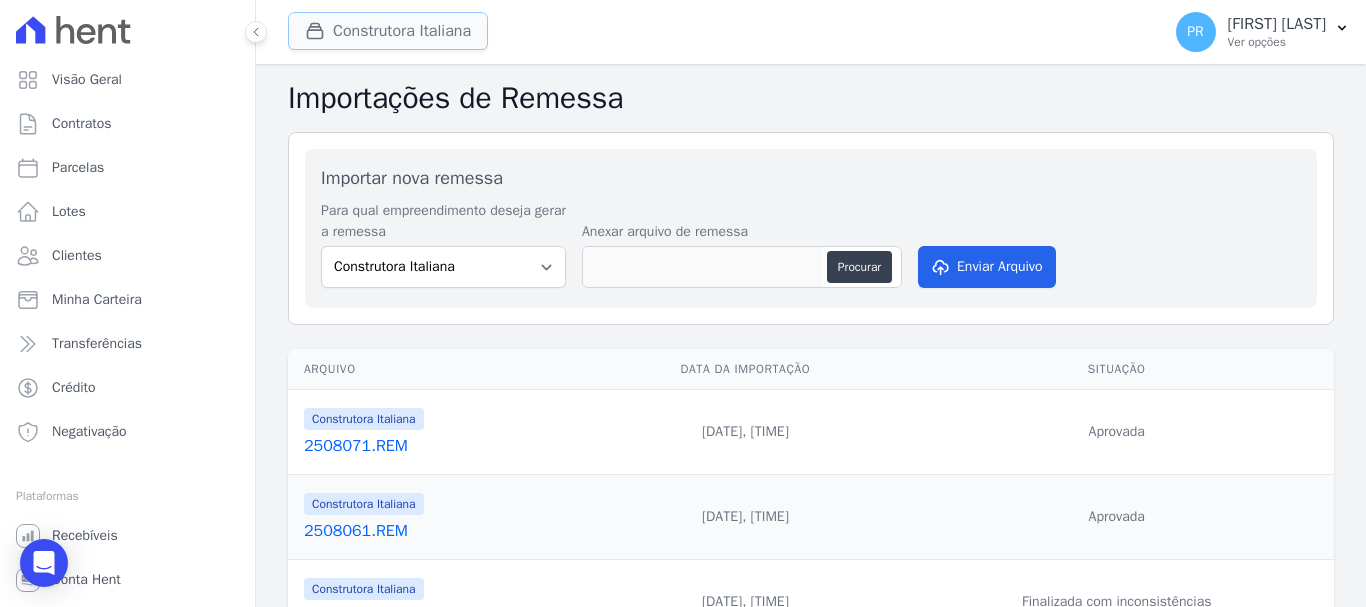 click on "Construtora Italiana" at bounding box center (388, 31) 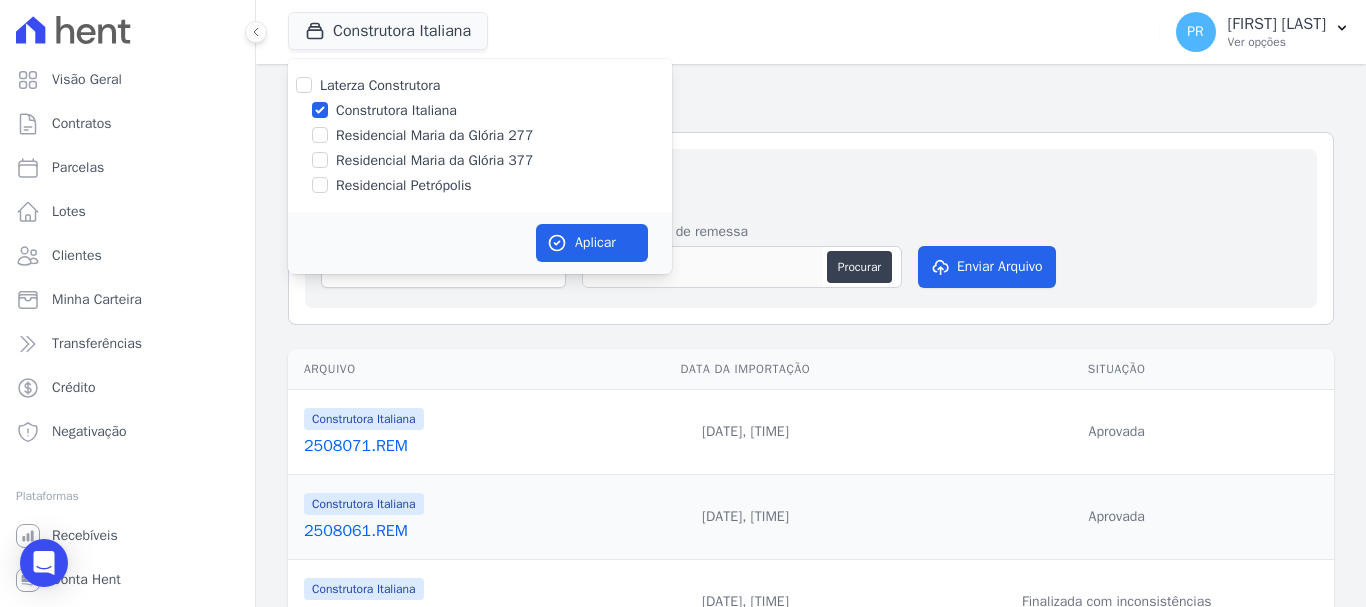 click on "Construtora Italiana" at bounding box center (396, 110) 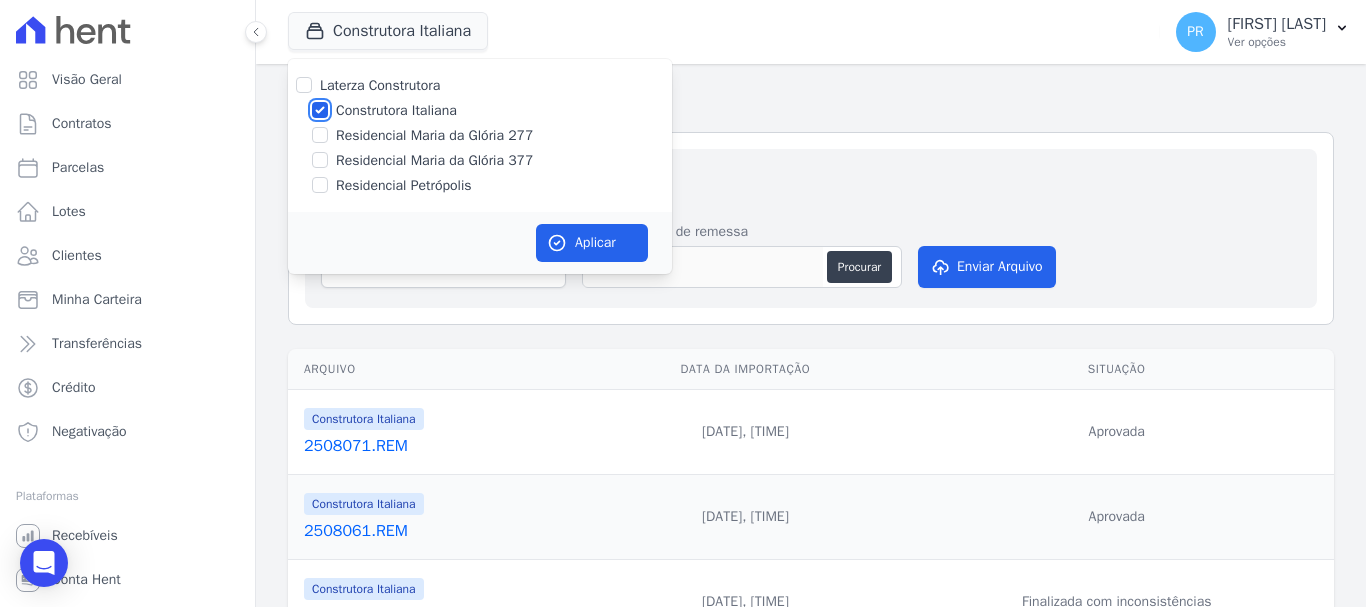 checkbox on "false" 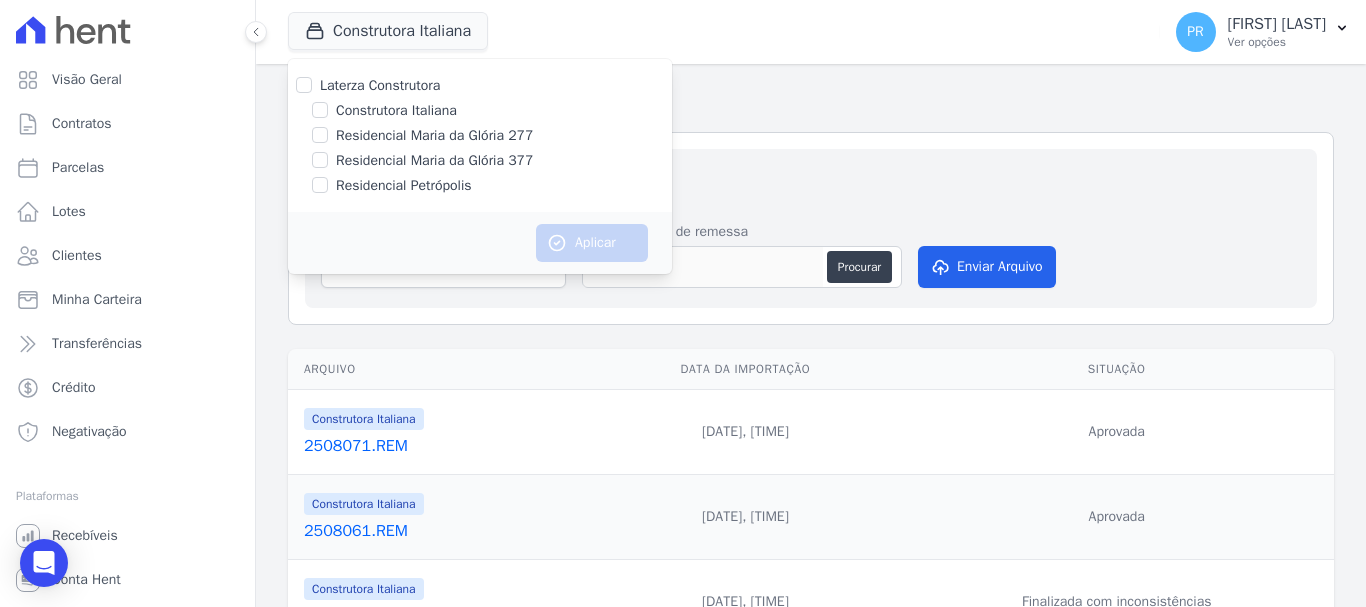 click on "Residencial Maria da Glória 277" at bounding box center (434, 135) 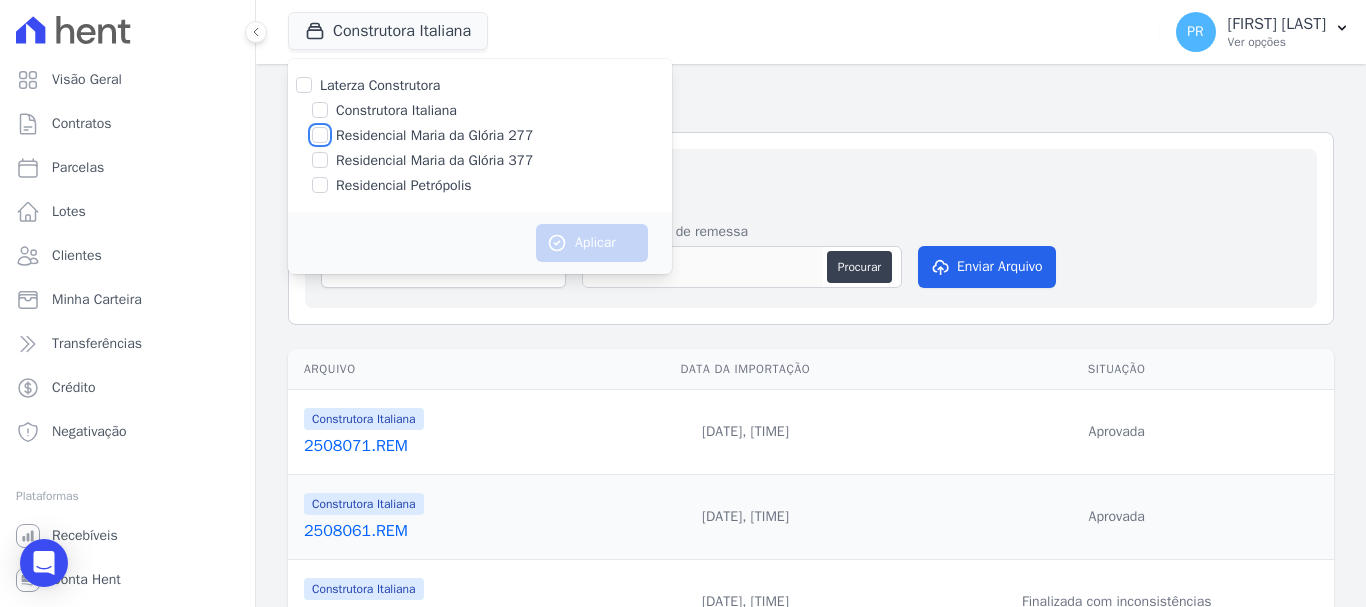 click on "Residencial Maria da Glória 277" at bounding box center (320, 135) 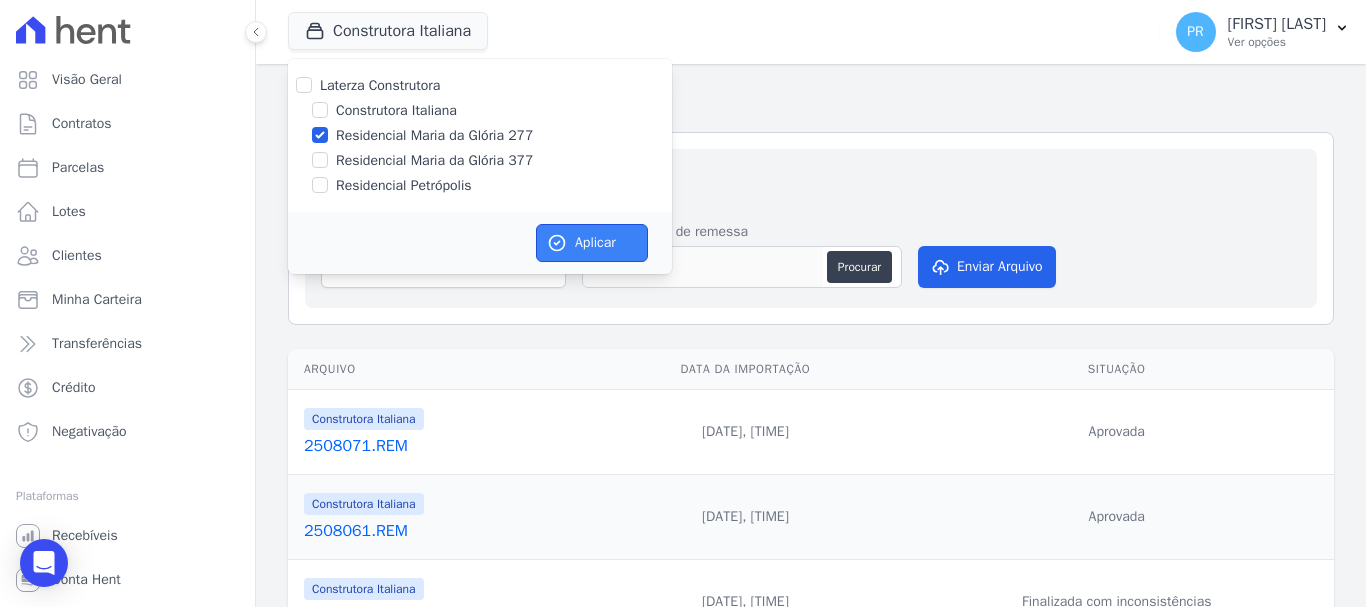 click on "Aplicar" at bounding box center [592, 243] 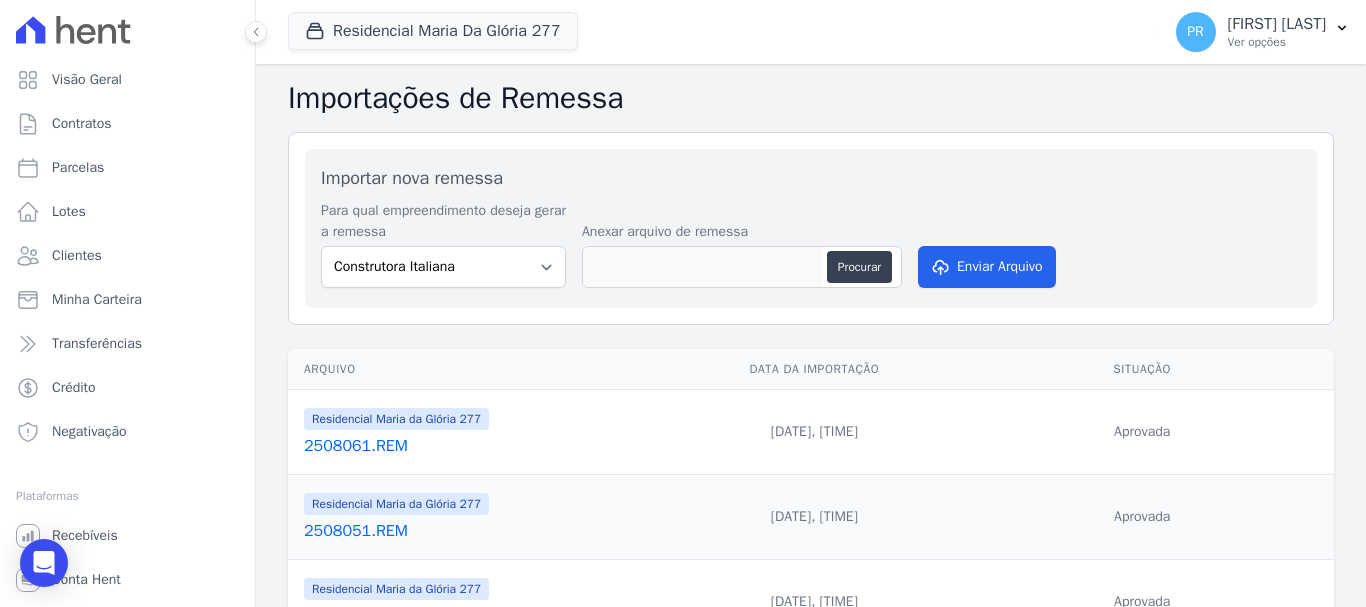 click on "Para qual empreendimento deseja gerar a remessa
Construtora Italiana
Residencial Maria da Glória 277
Residencial Maria da Glória 377
Residencial Petrópolis
Anexar arquivo de remessa
Procurar
Enviar Arquivo" at bounding box center [811, 246] 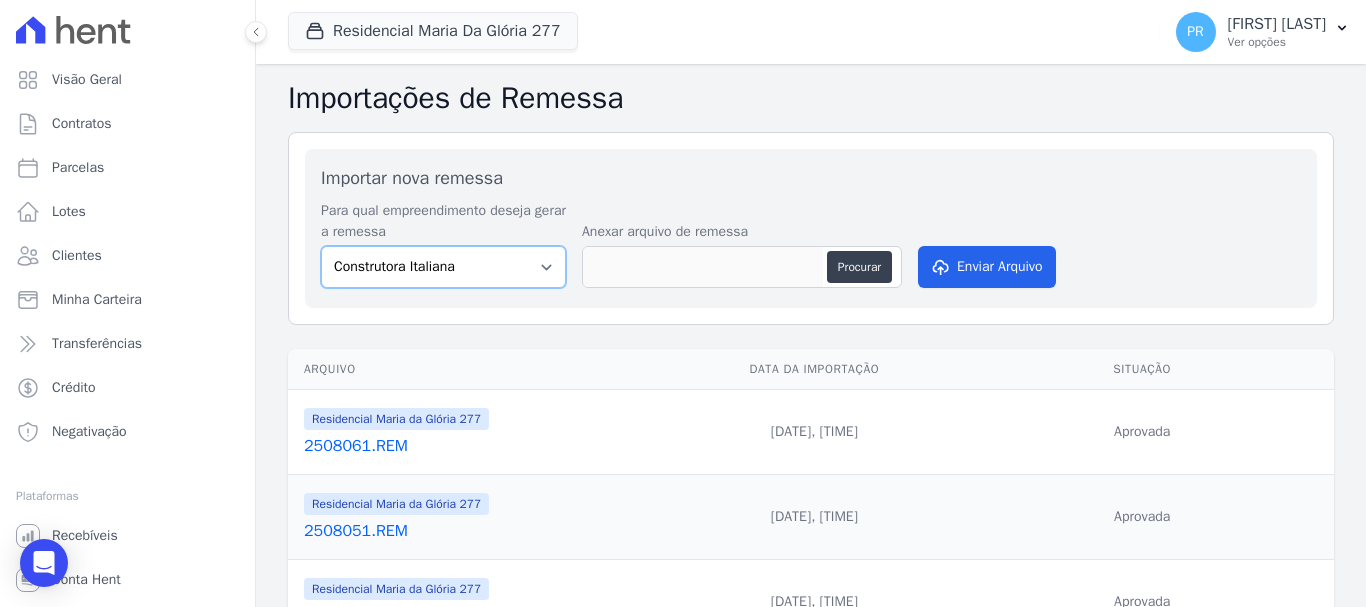 click on "Construtora Italiana
Residencial Maria da Glória 277
Residencial Maria da Glória 377
Residencial Petrópolis" at bounding box center [443, 267] 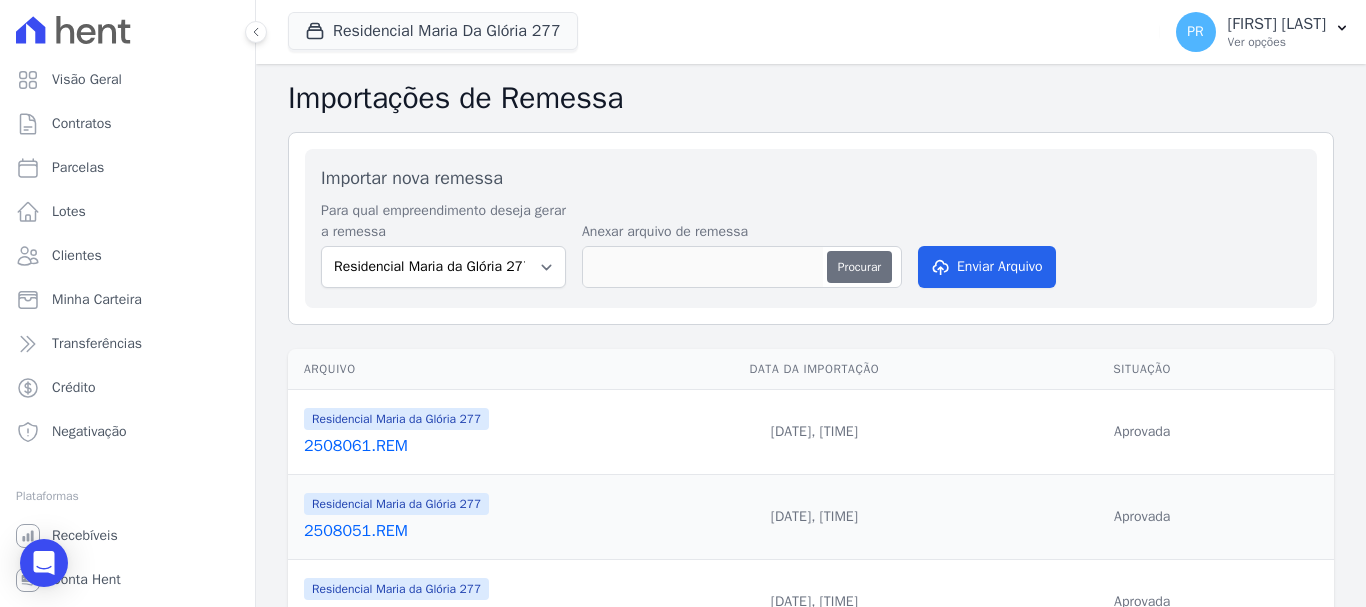 click on "Procurar" at bounding box center (859, 267) 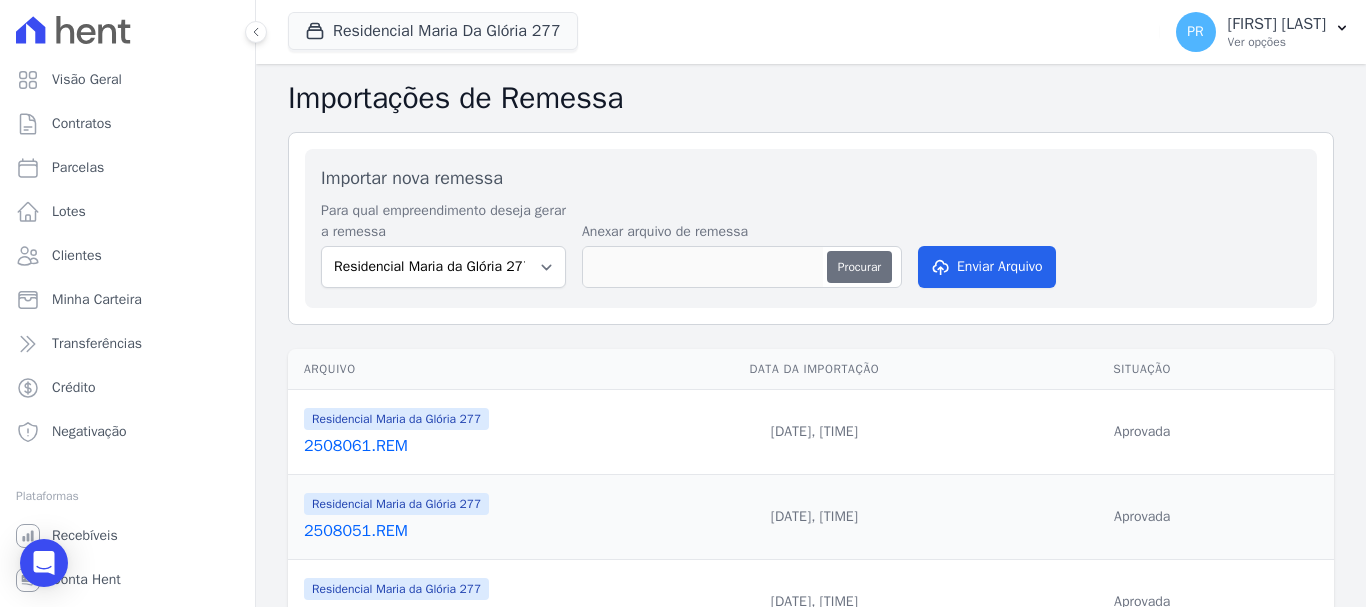 type on "2508071.REM" 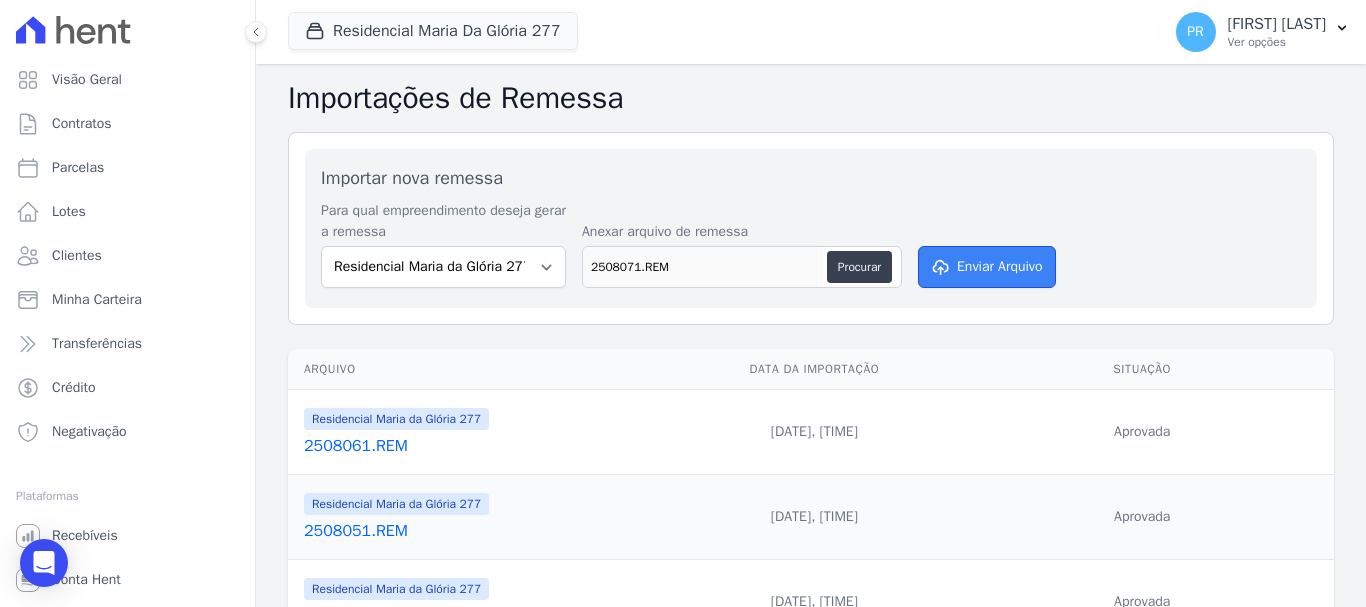 click on "Enviar Arquivo" at bounding box center (987, 267) 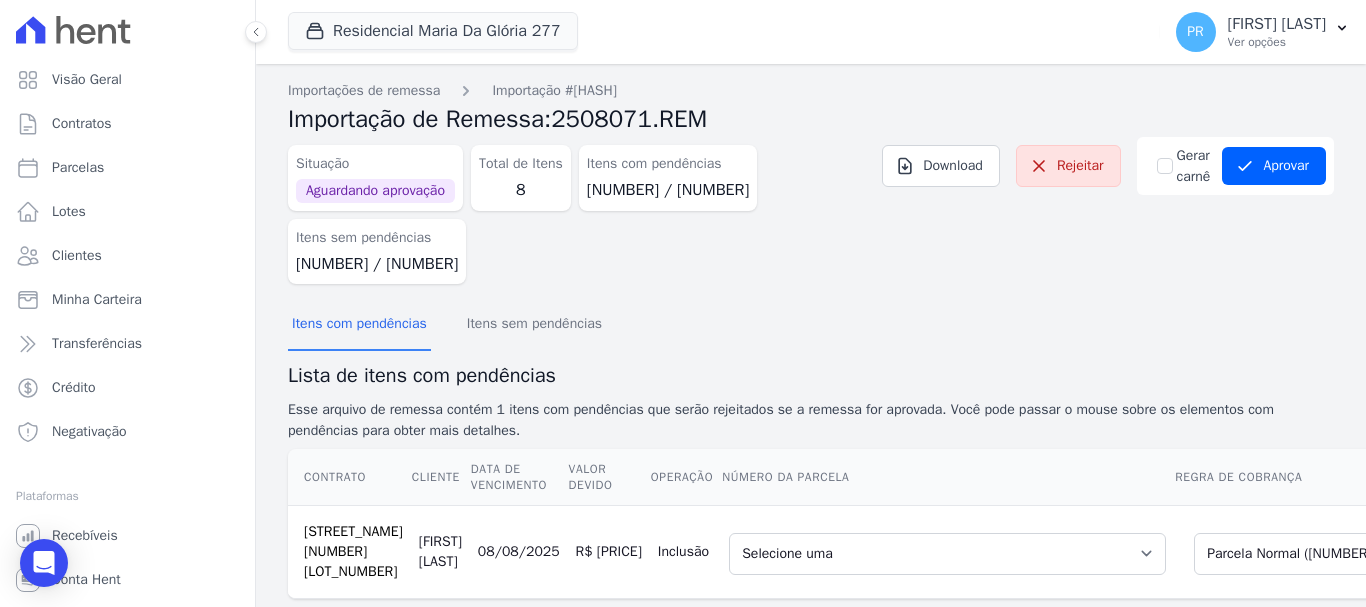 scroll, scrollTop: 0, scrollLeft: 0, axis: both 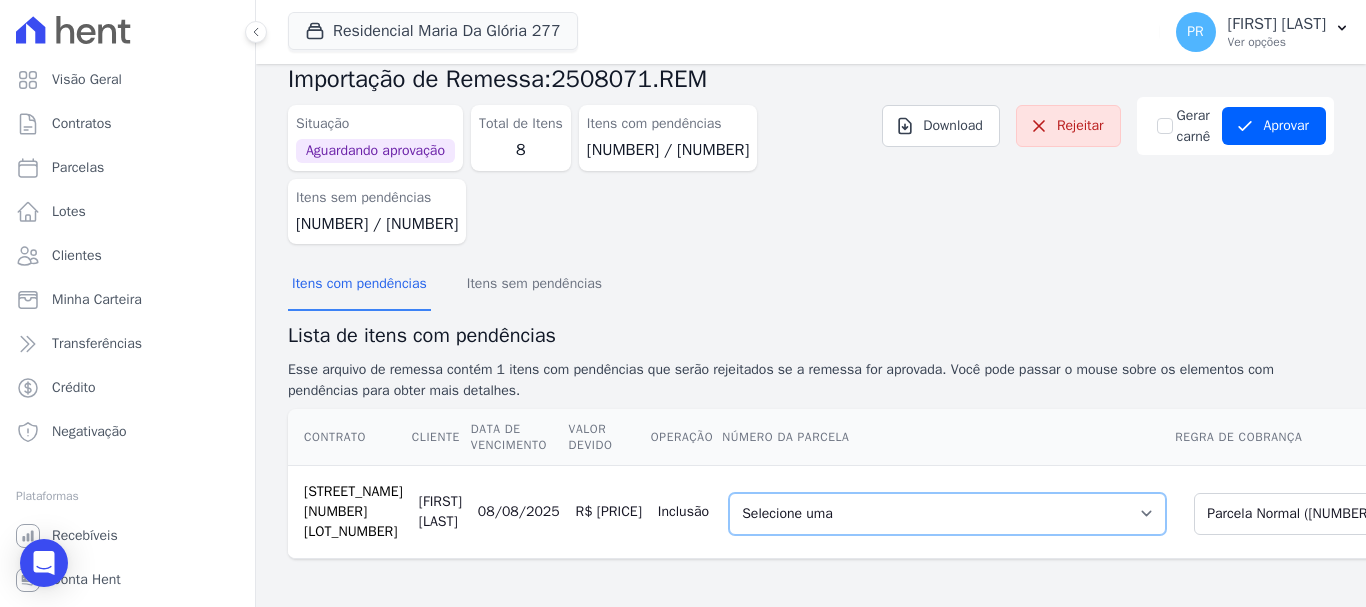 click on "Selecione uma
[NUMBER] - [DATE] - R$ [PRICE] - Agendado
[NUMBER] - [DATE] - R$ [PRICE] - Vencido (Cobrança Expirada)
[NUMBER] - [DATE] - R$ [PRICE] - Vencido (Cobrança Expirada)
[NUMBER] - [DATE] - R$ [PRICE] - Vencido (Cobrança Expirada)
[NUMBER] - [DATE] - R$ [PRICE] - Vencido (Cobrança Expirada)
[NUMBER] - [DATE] - R$ [PRICE] - Agendado" at bounding box center [947, 514] 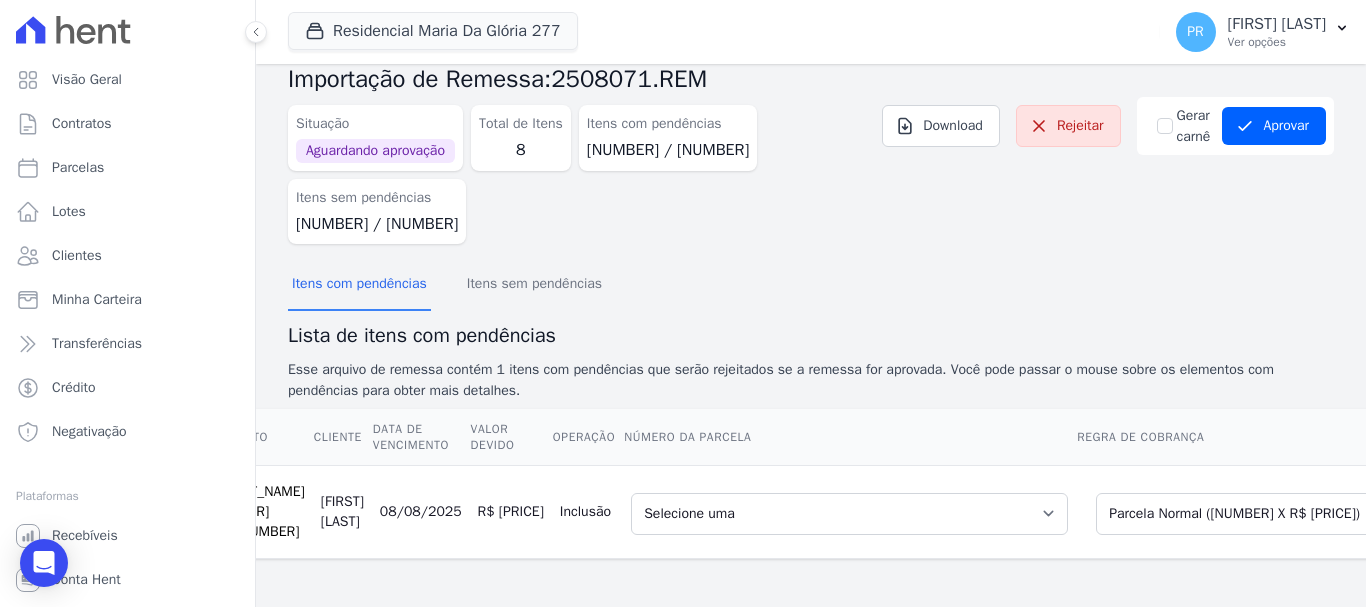 scroll, scrollTop: 0, scrollLeft: 199, axis: horizontal 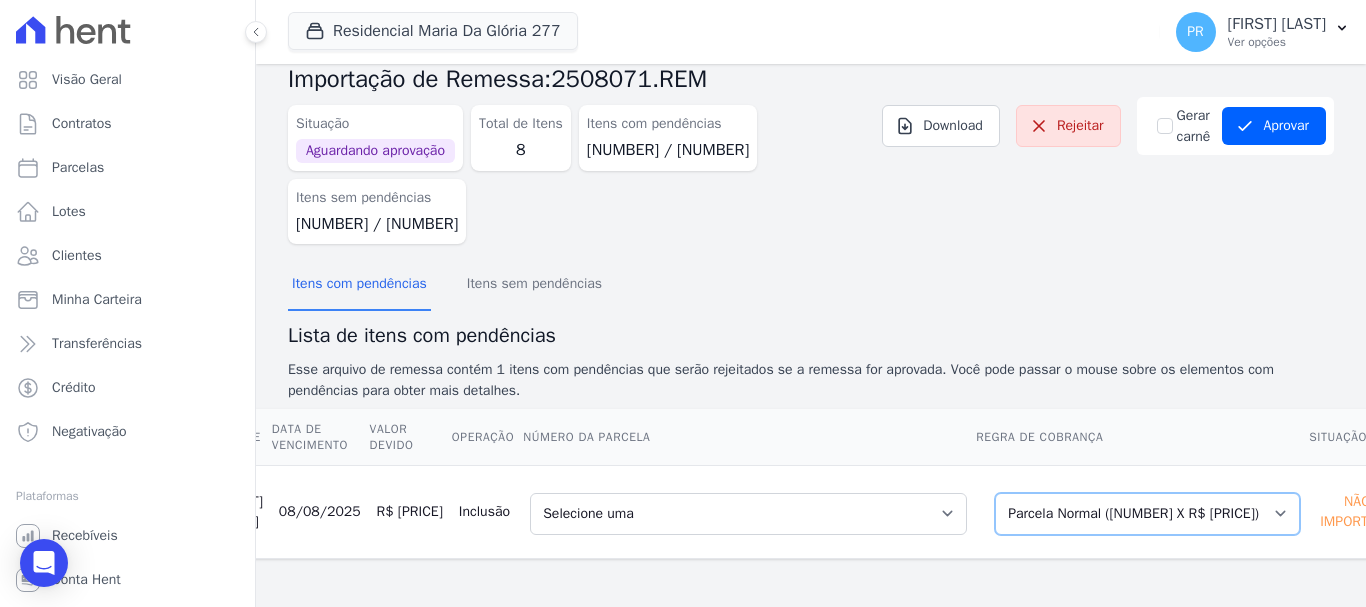 click on "Selecione uma
Nova Parcela Avulsa
Parcela Avulsa Existente
Parcela Normal ([NUMBER] X R$ [PRICE])" at bounding box center [1147, 514] 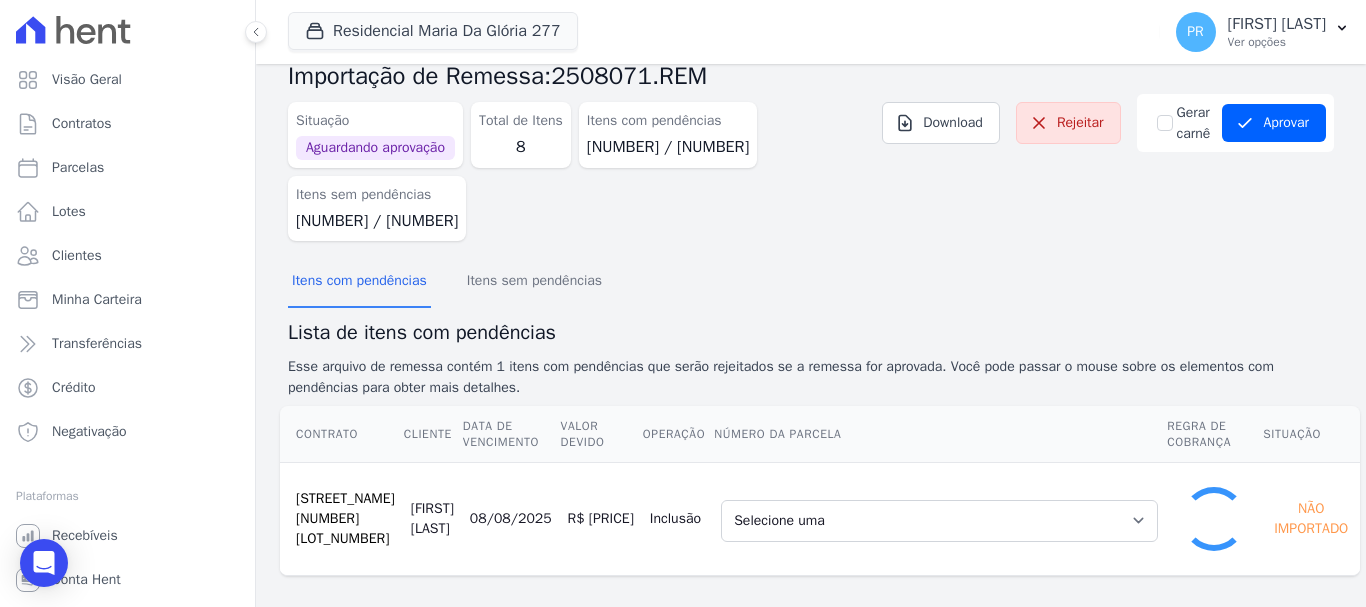 scroll, scrollTop: 0, scrollLeft: 0, axis: both 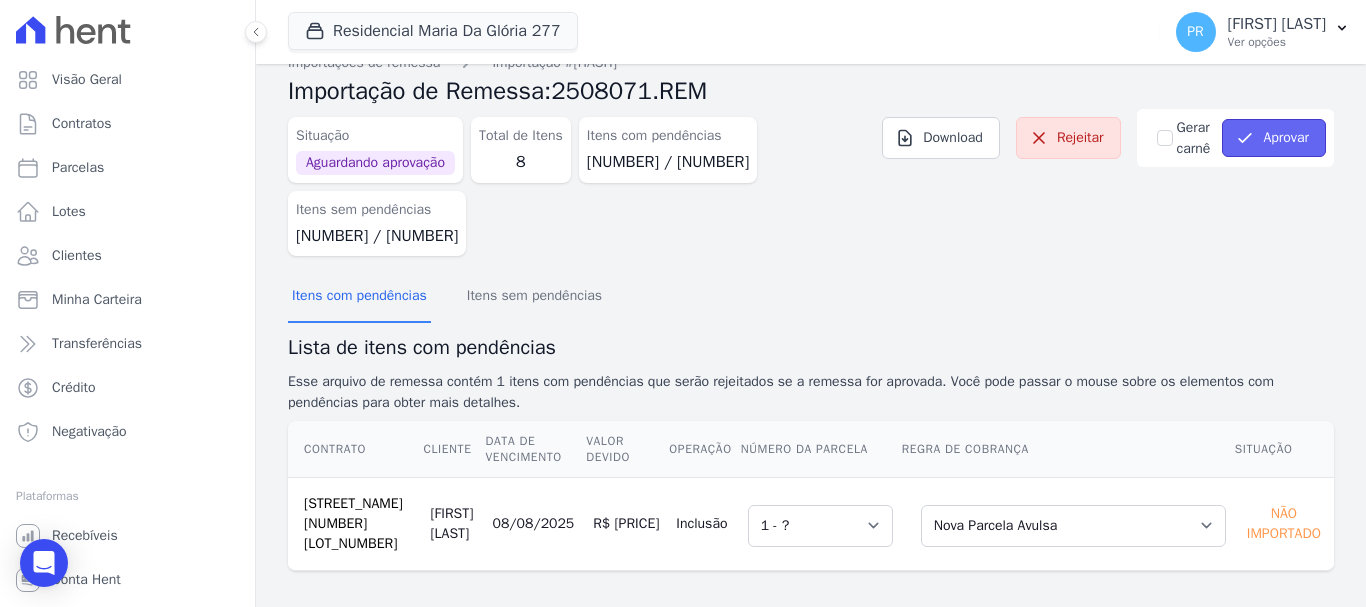 click on "Aprovar" at bounding box center (1274, 138) 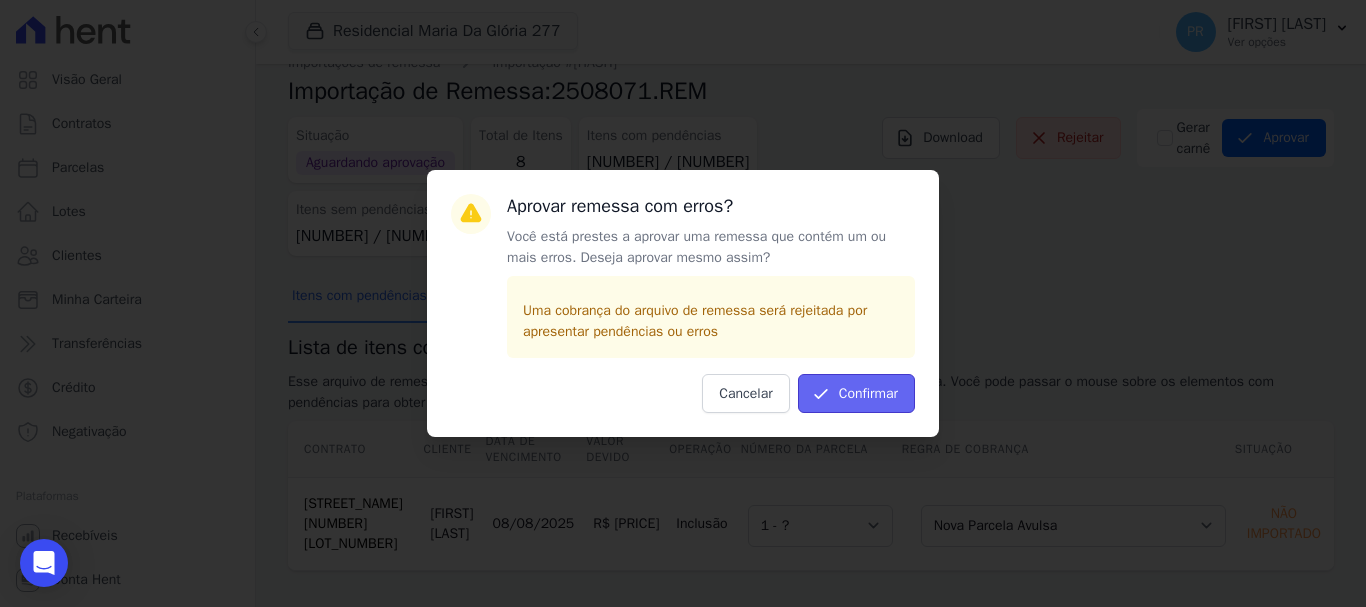 click on "Confirmar" at bounding box center (856, 393) 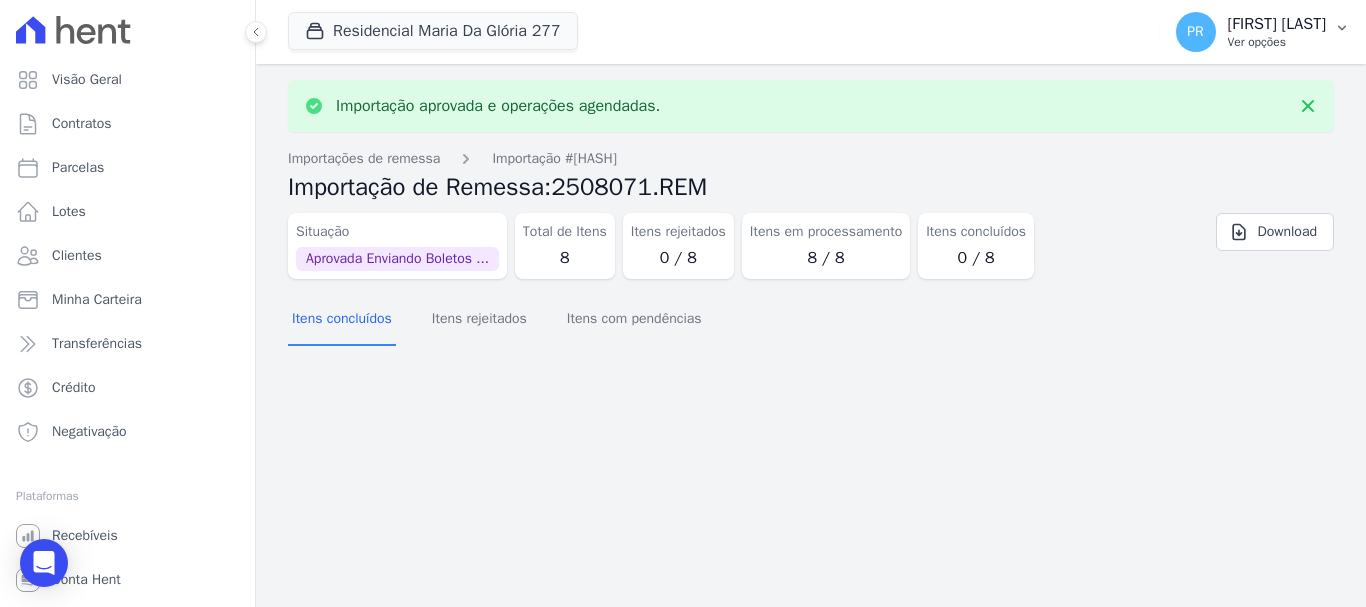 click on "Ver opções" at bounding box center [1277, 42] 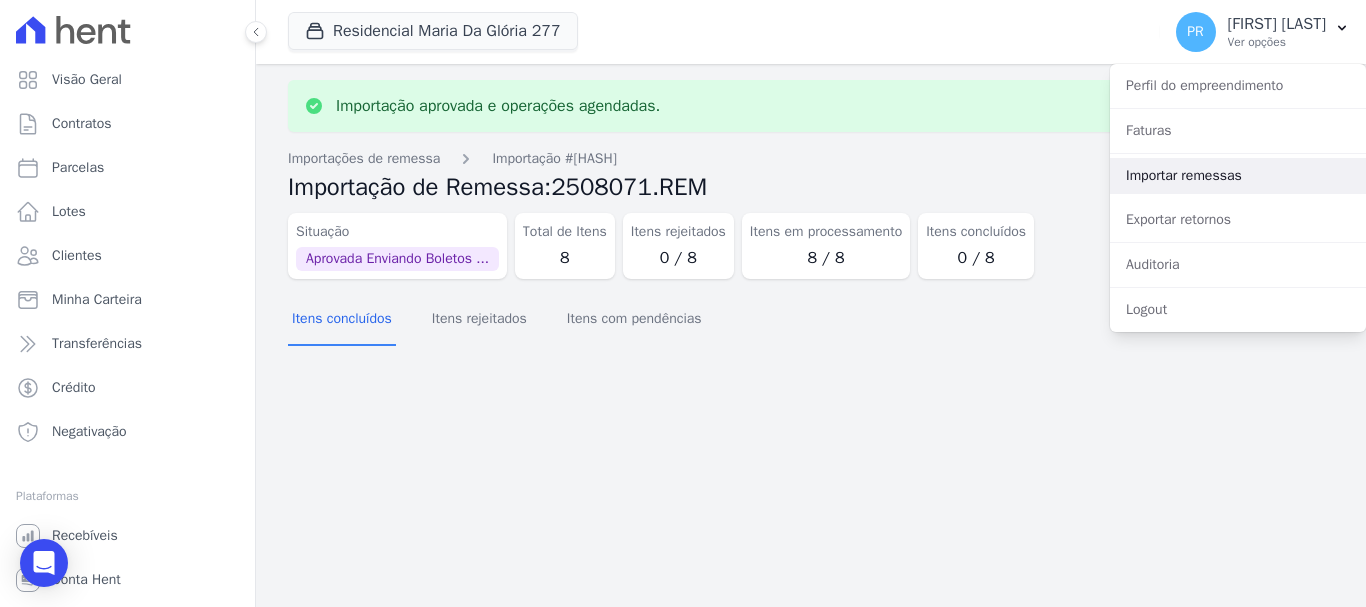 drag, startPoint x: 1179, startPoint y: 172, endPoint x: 1069, endPoint y: 172, distance: 110 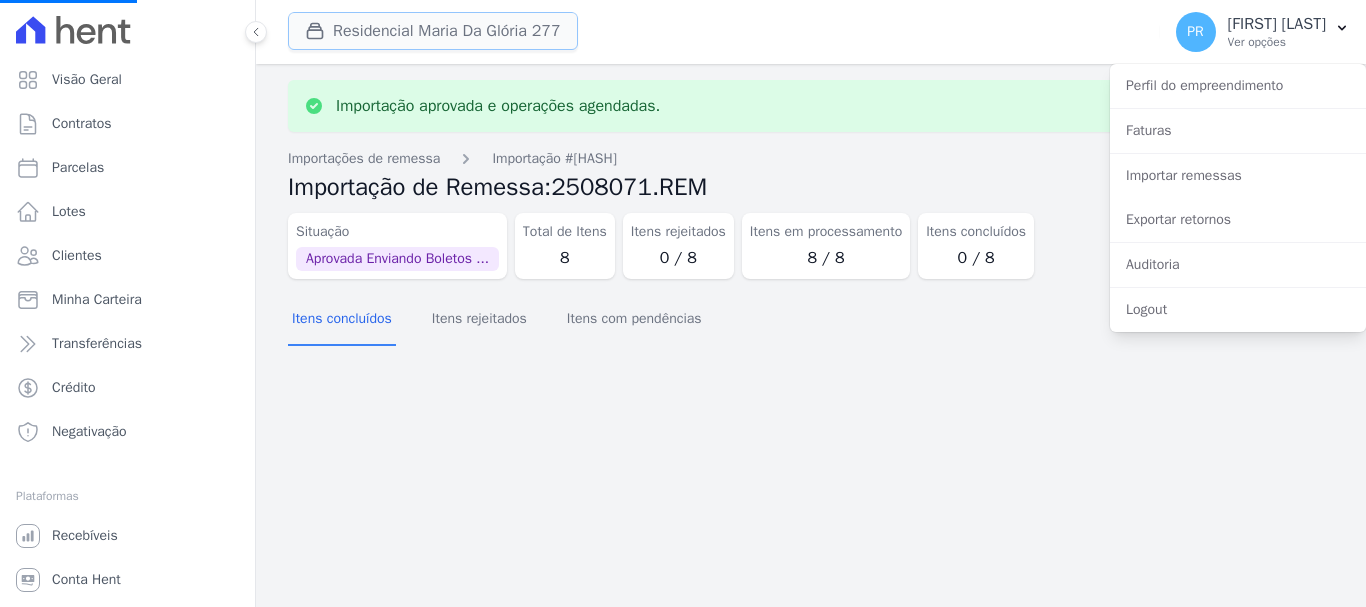 click on "Residencial Maria Da Glória 277" at bounding box center (433, 31) 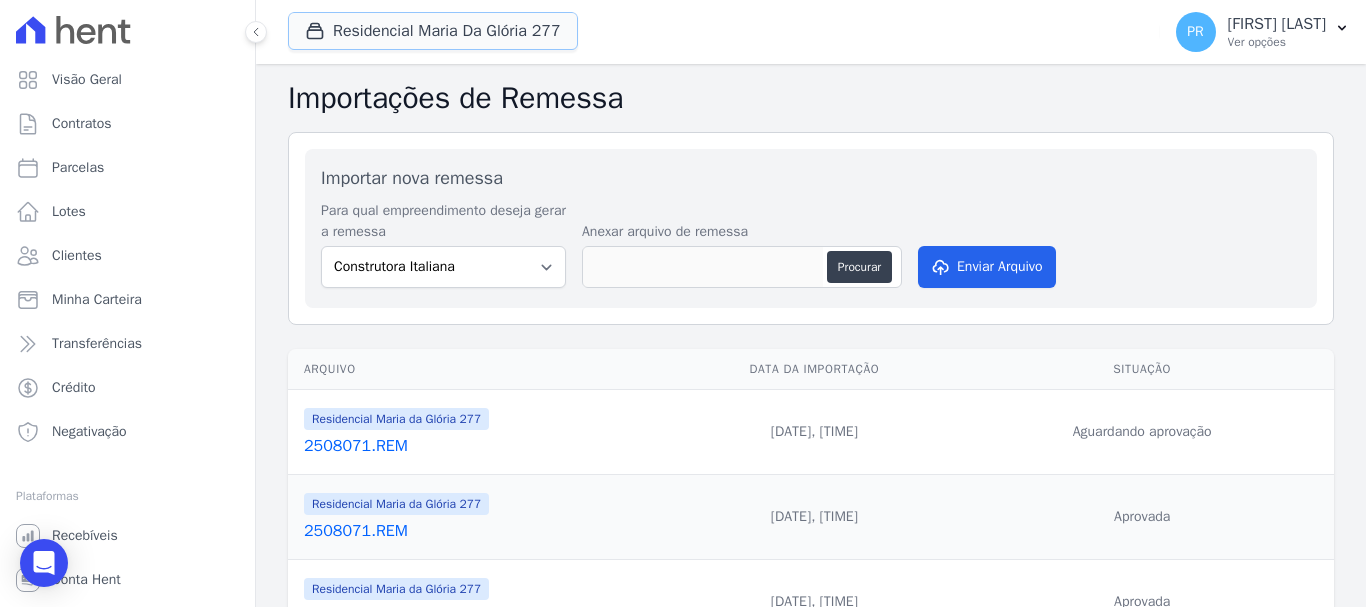 click on "Residencial Maria Da Glória 277" at bounding box center (433, 31) 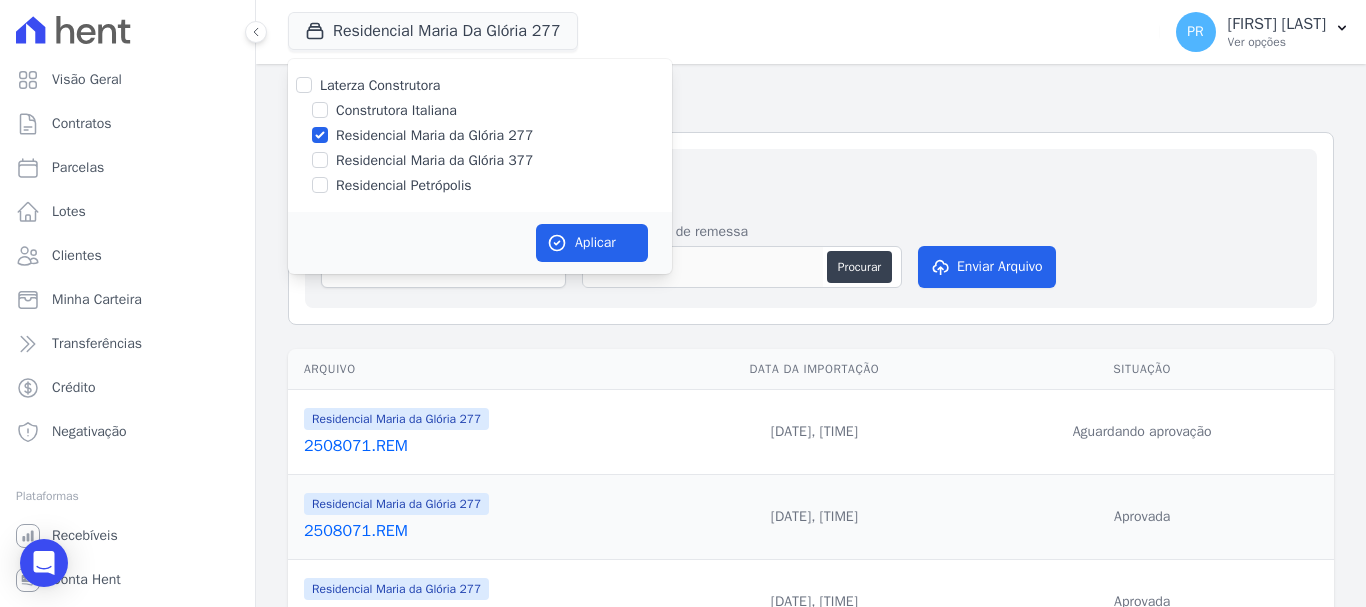 click on "Residencial Maria da Glória 277" at bounding box center [434, 135] 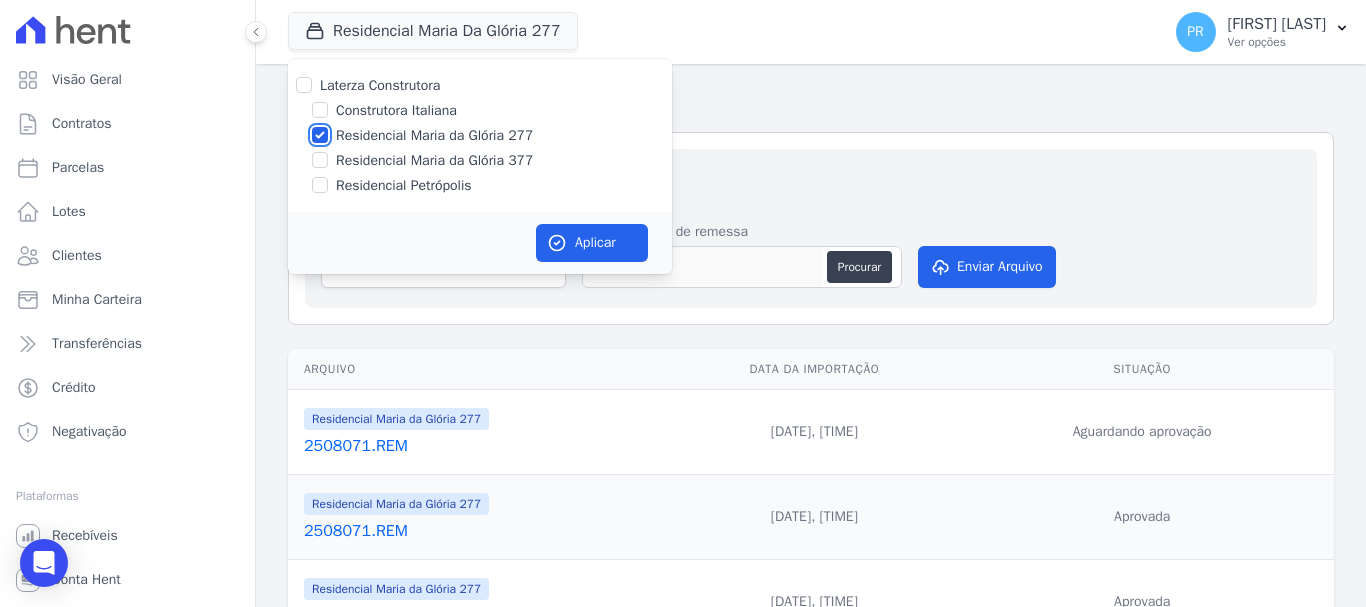 checkbox on "false" 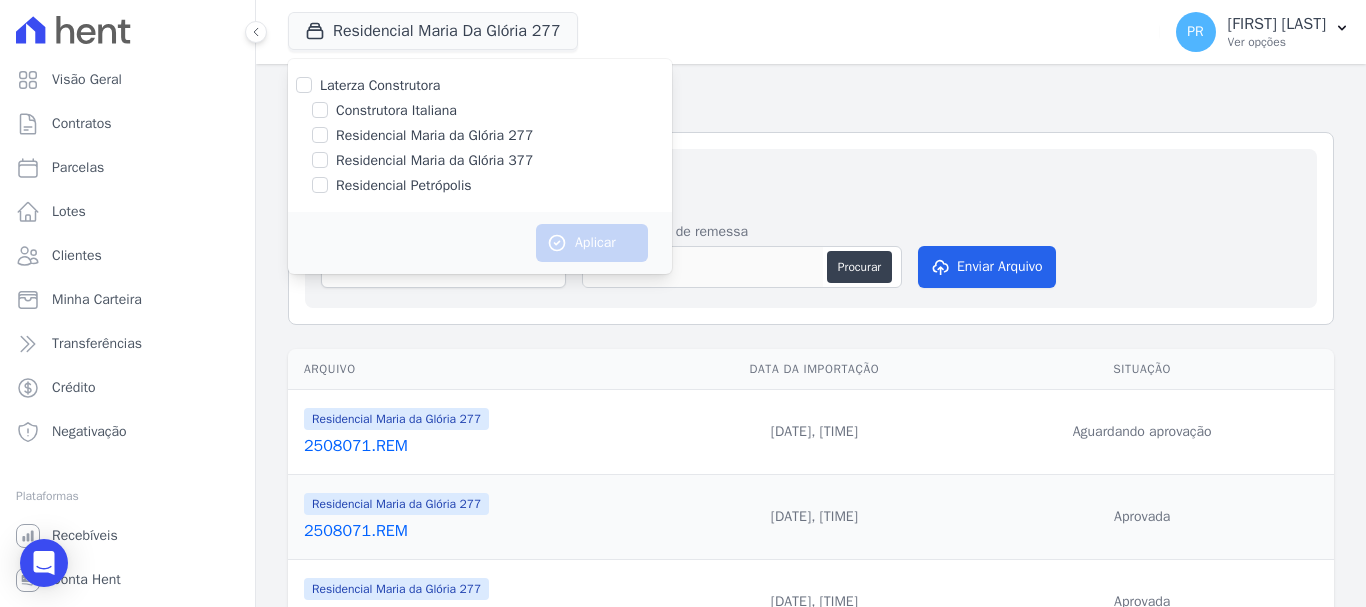 click on "Residencial Maria da Glória 377" at bounding box center [434, 160] 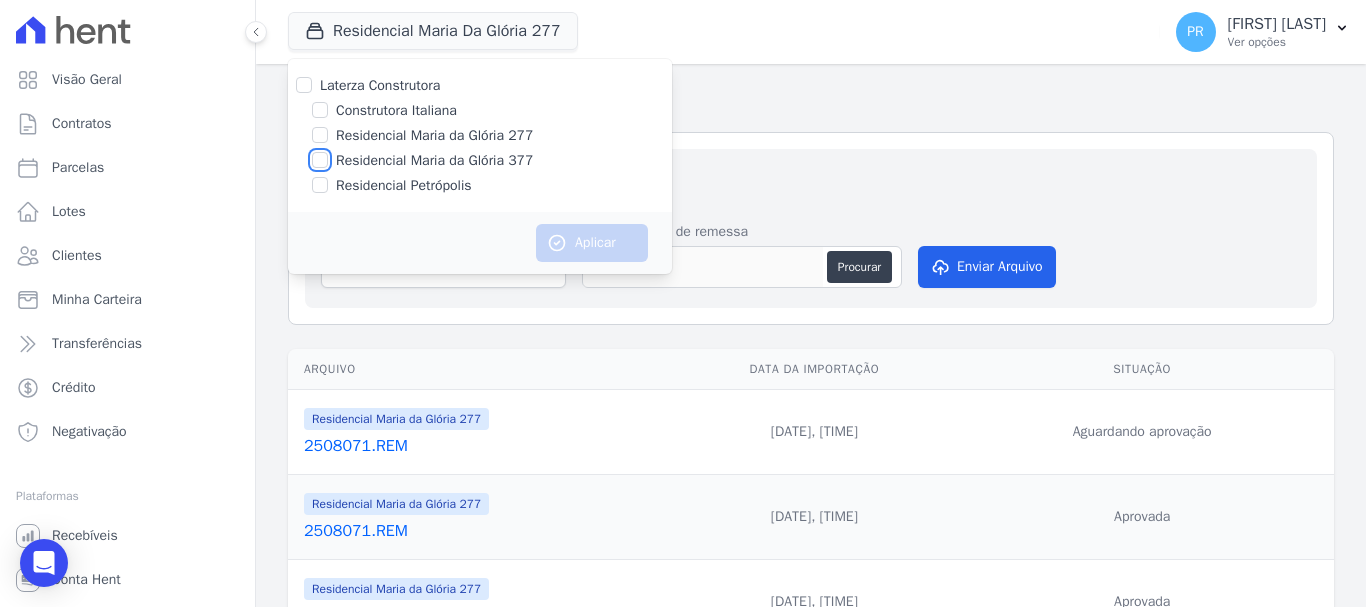 click on "Residencial Maria da Glória 377" at bounding box center (320, 160) 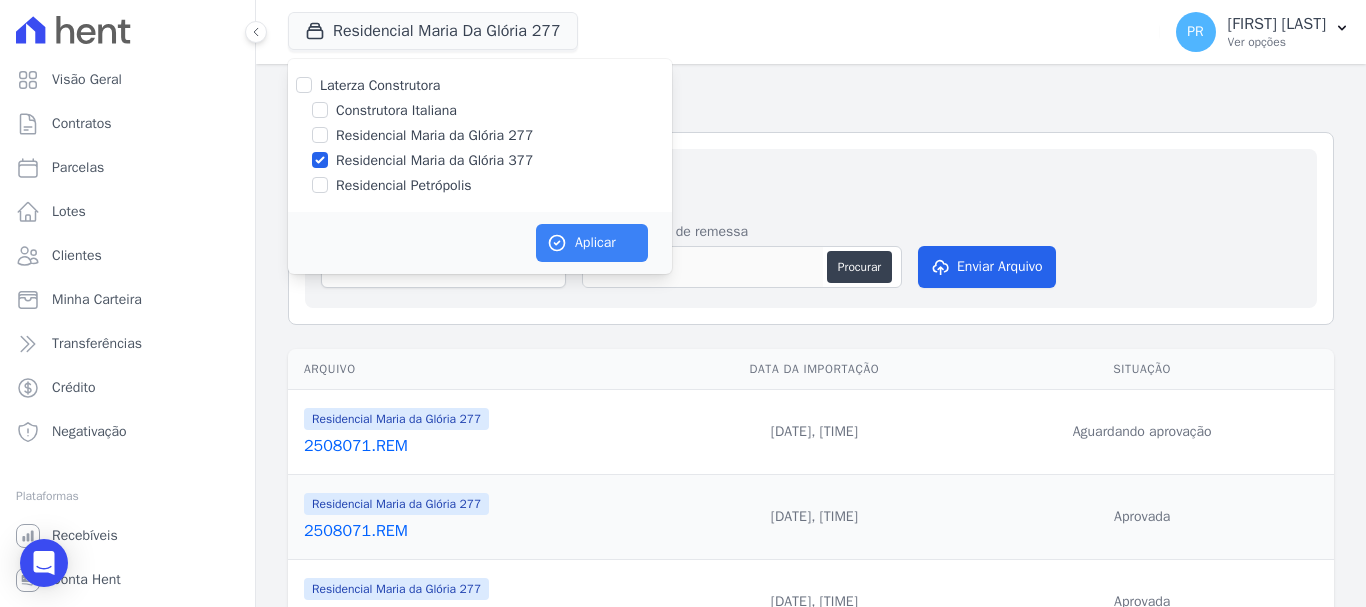 drag, startPoint x: 646, startPoint y: 253, endPoint x: 631, endPoint y: 241, distance: 19.209373 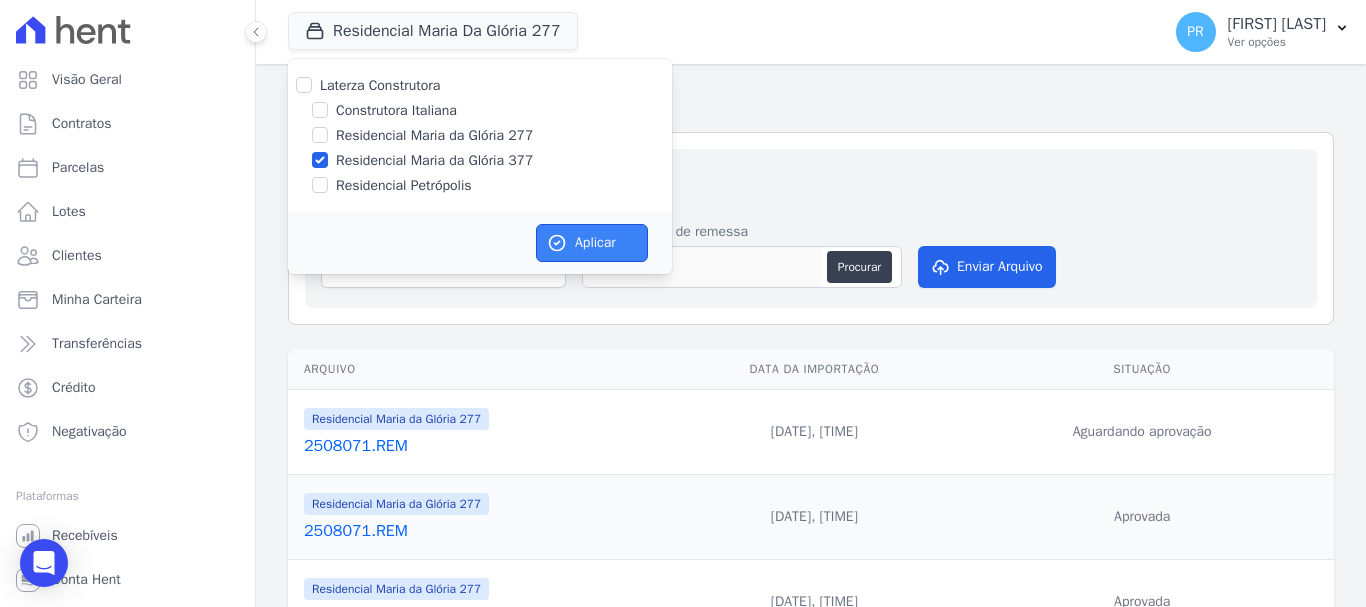 click on "Aplicar" at bounding box center [592, 243] 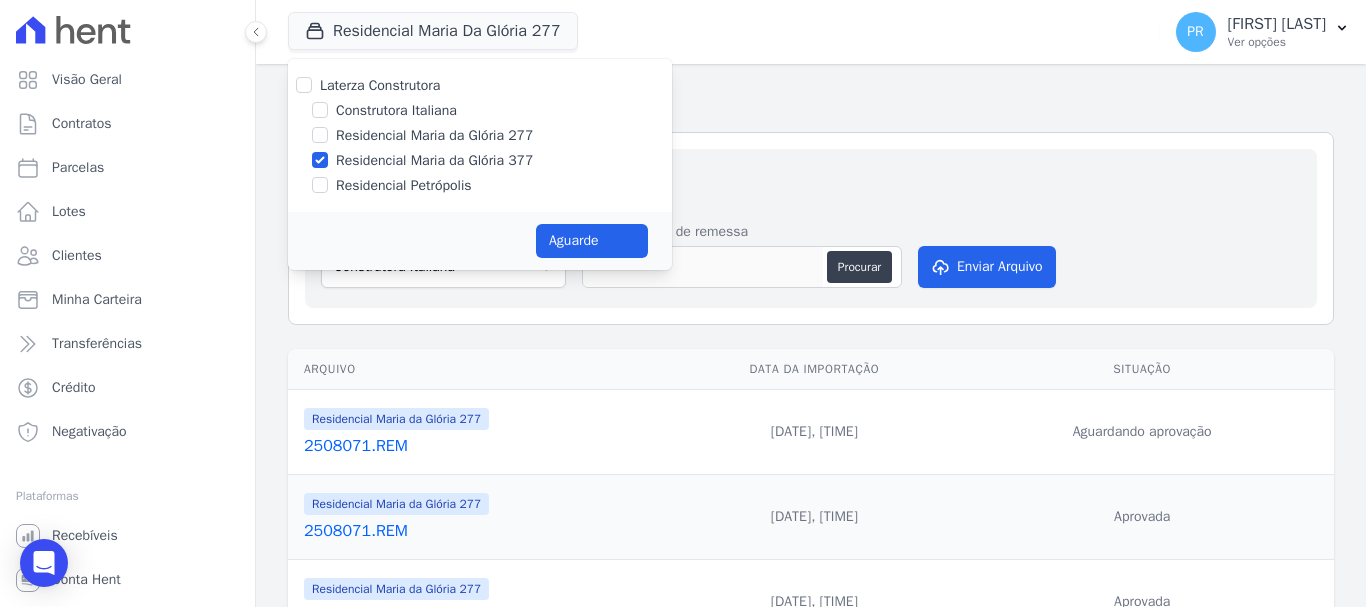 click on "Importar nova remessa
Para qual empreendimento deseja gerar a remessa
Construtora Italiana
Residencial Maria da Glória 277
Residencial Maria da Glória 377
Residencial Petrópolis
Anexar arquivo de remessa
Procurar
Enviar Arquivo" at bounding box center (811, 228) 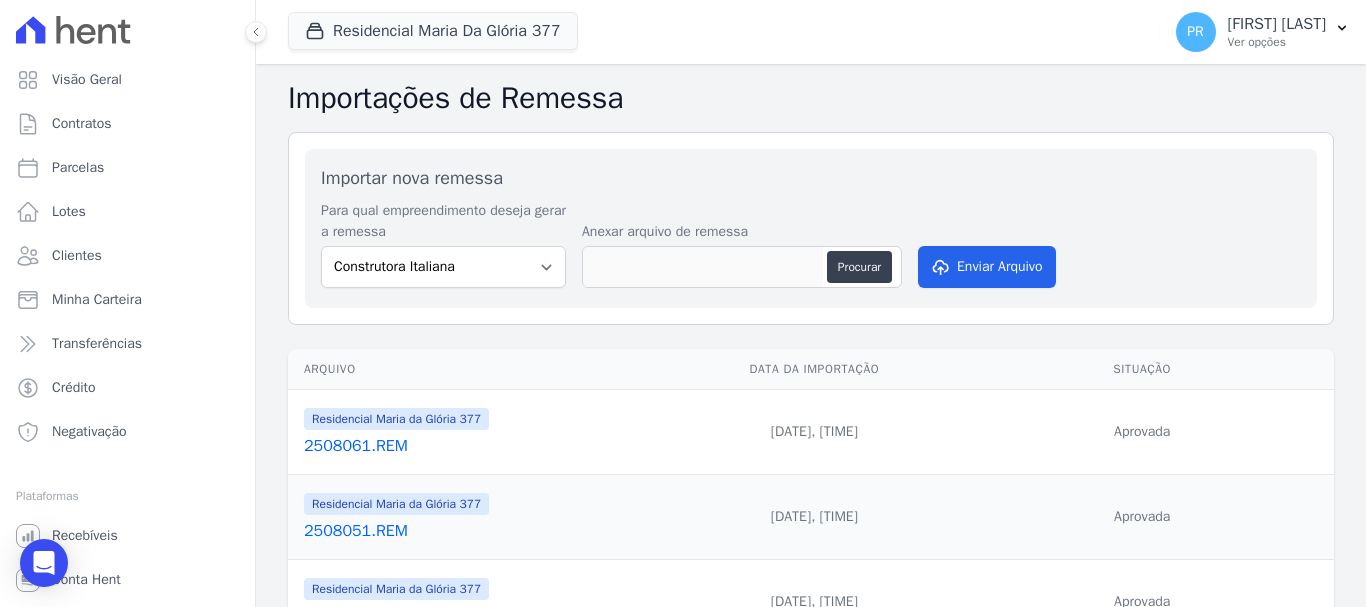 click on "Para qual empreendimento deseja gerar a remessa
Construtora Italiana
Residencial Maria da Glória 277
Residencial Maria da Glória 377
Residencial Petrópolis
Anexar arquivo de remessa
Procurar
Enviar Arquivo" at bounding box center [811, 246] 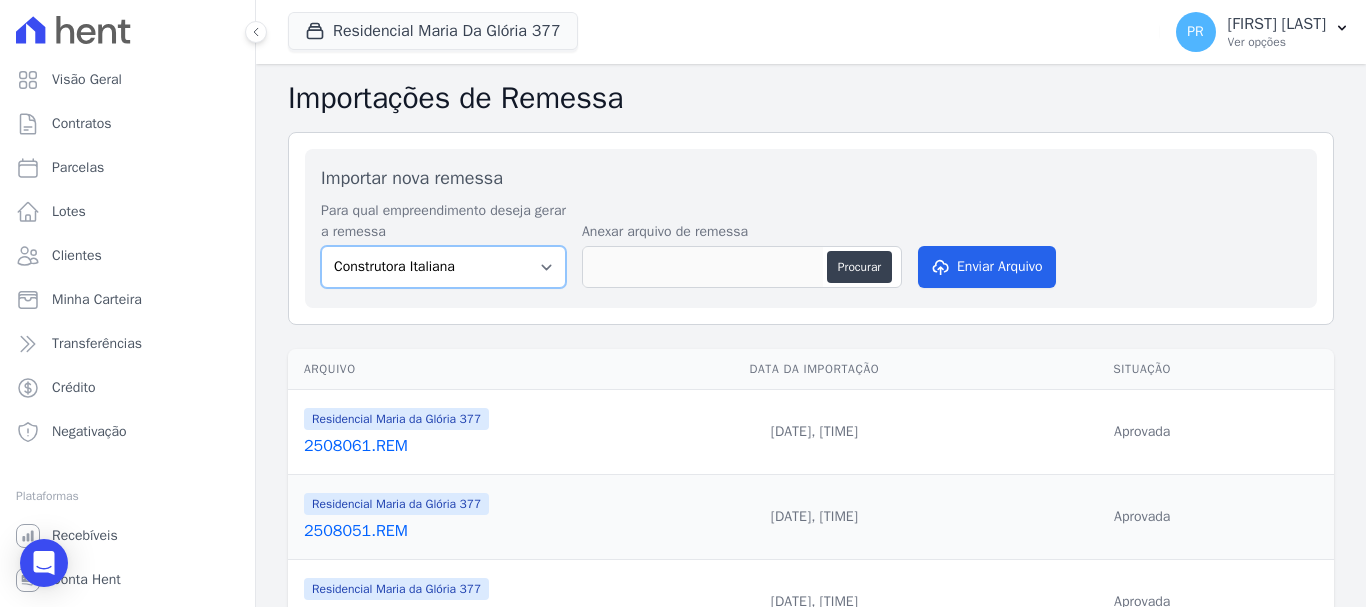 drag, startPoint x: 528, startPoint y: 259, endPoint x: 526, endPoint y: 286, distance: 27.073973 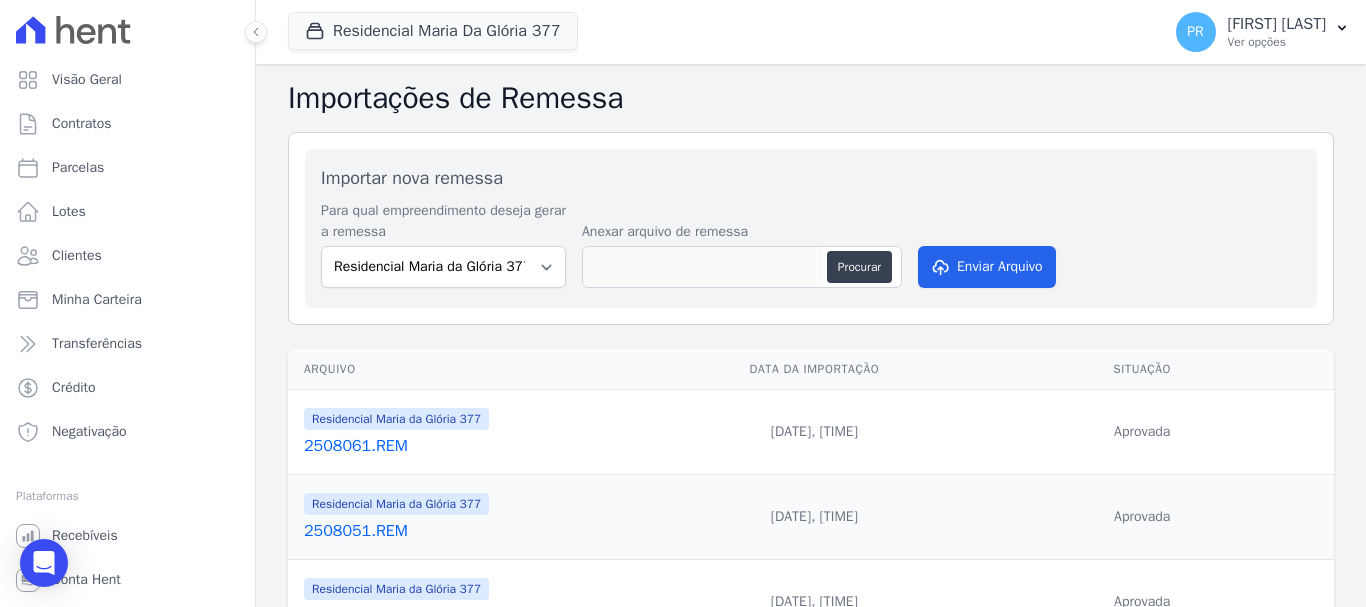 click on "Procurar" at bounding box center (742, 267) 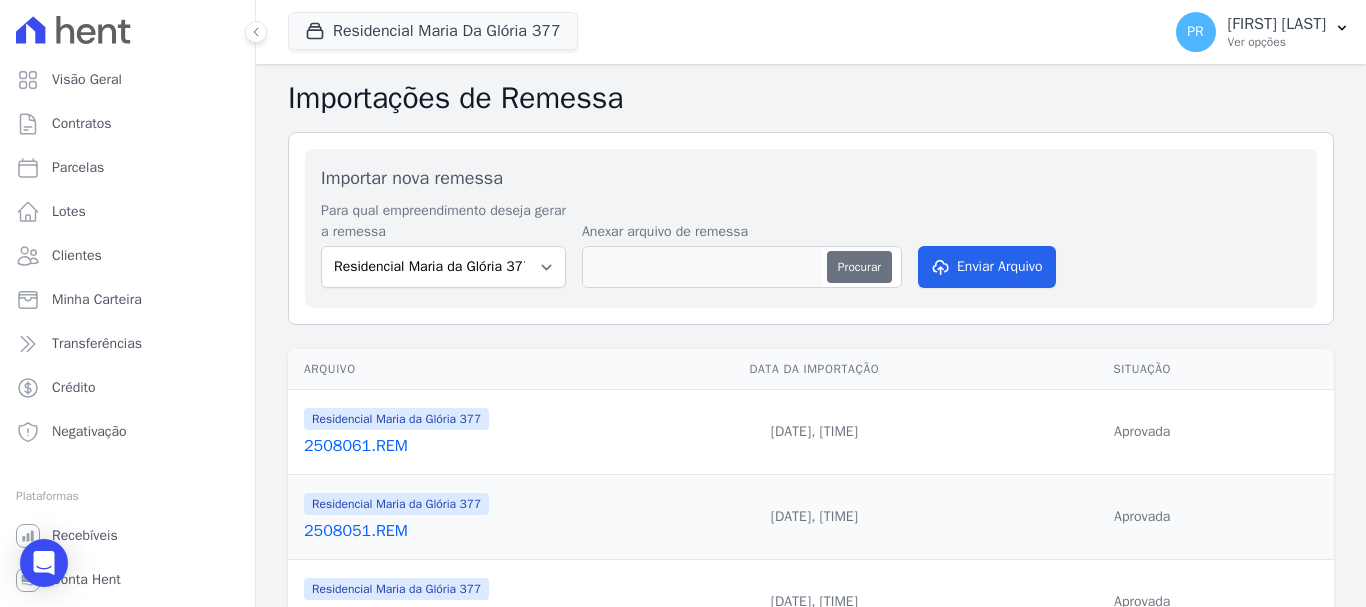 click on "Procurar" at bounding box center (859, 267) 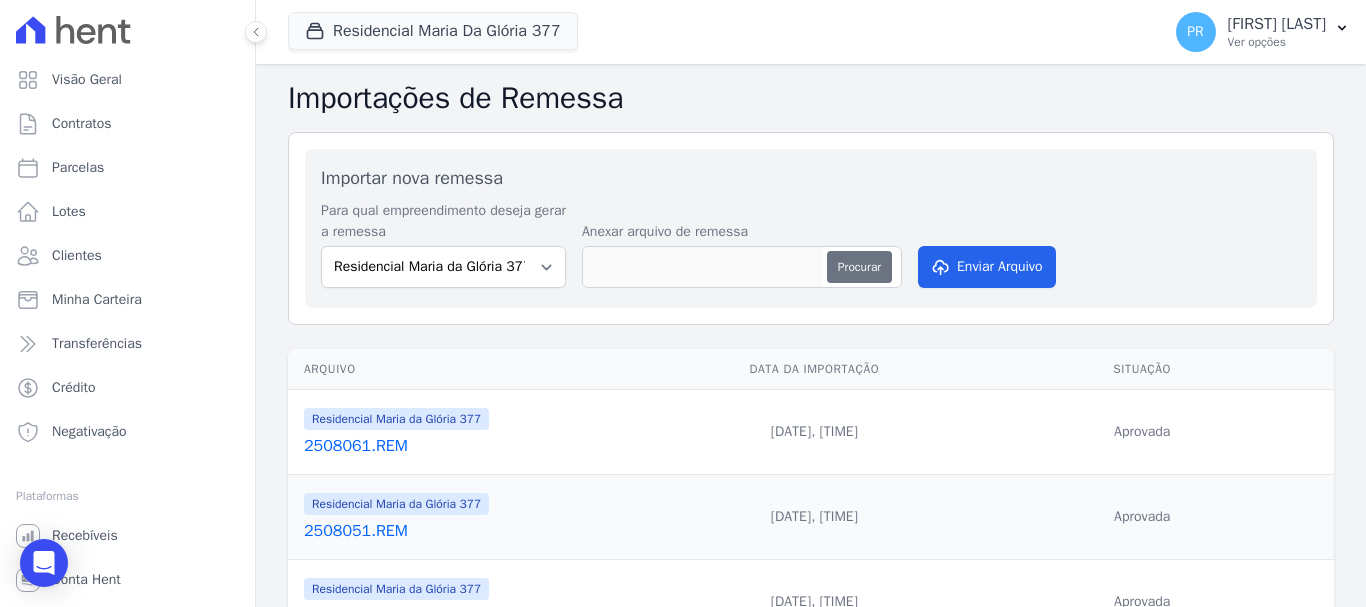 type on "2508071.REM" 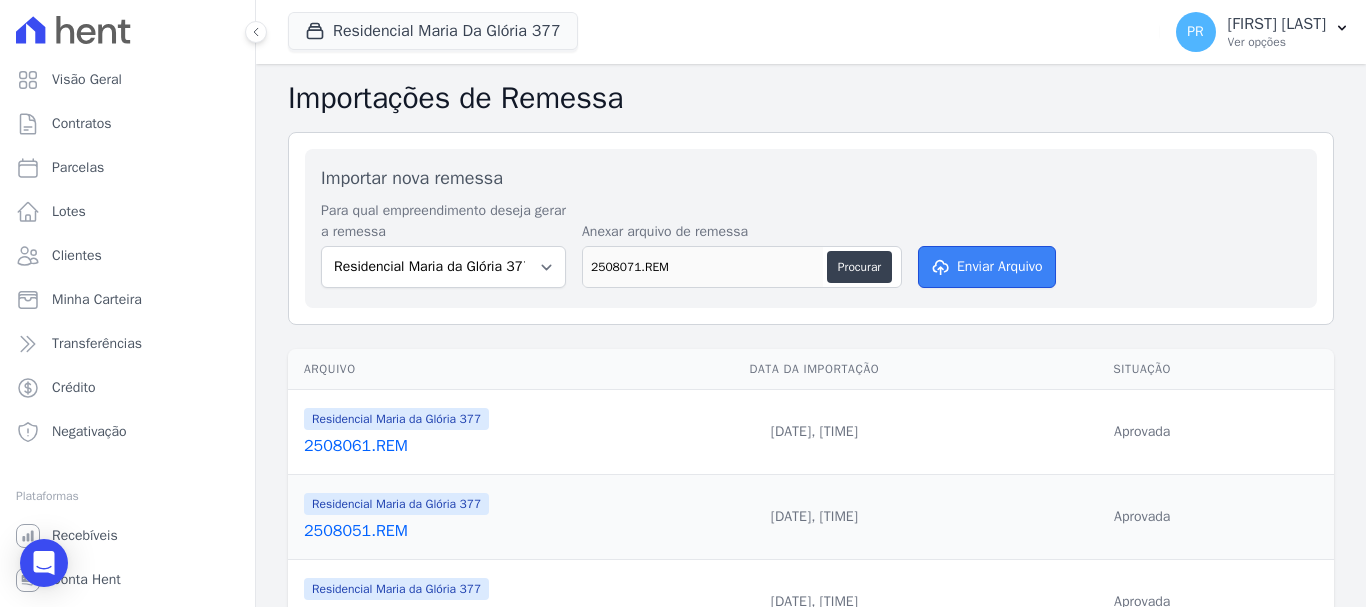 click on "Enviar Arquivo" at bounding box center (987, 267) 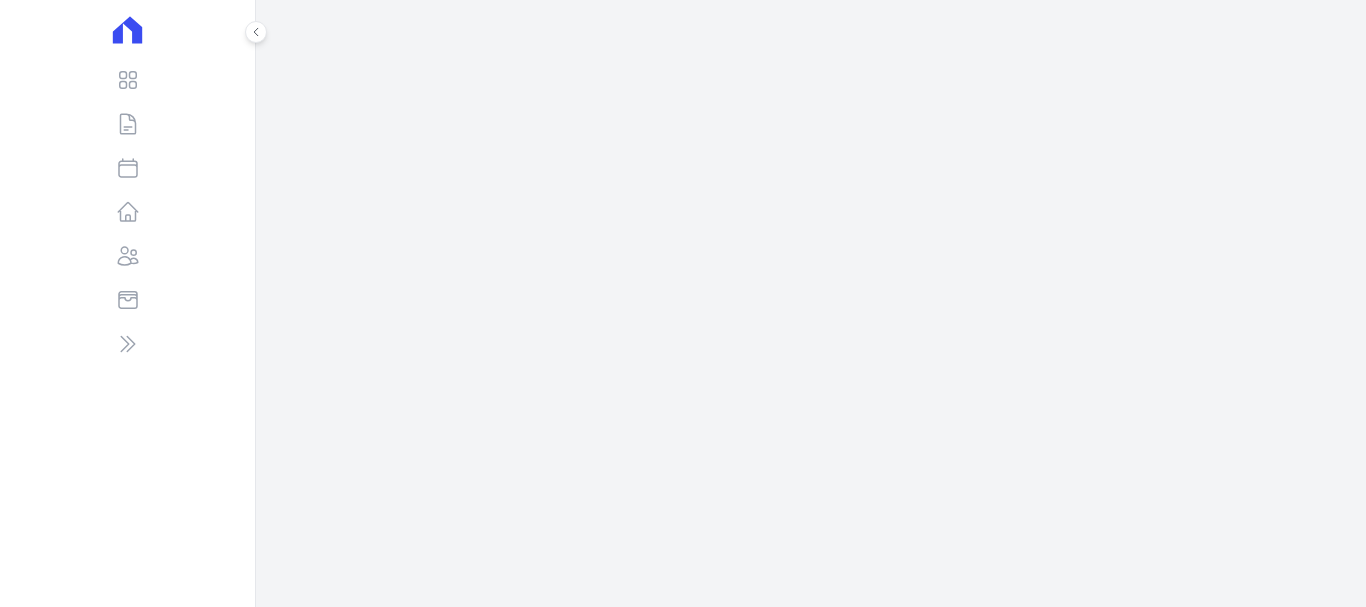 scroll, scrollTop: 0, scrollLeft: 0, axis: both 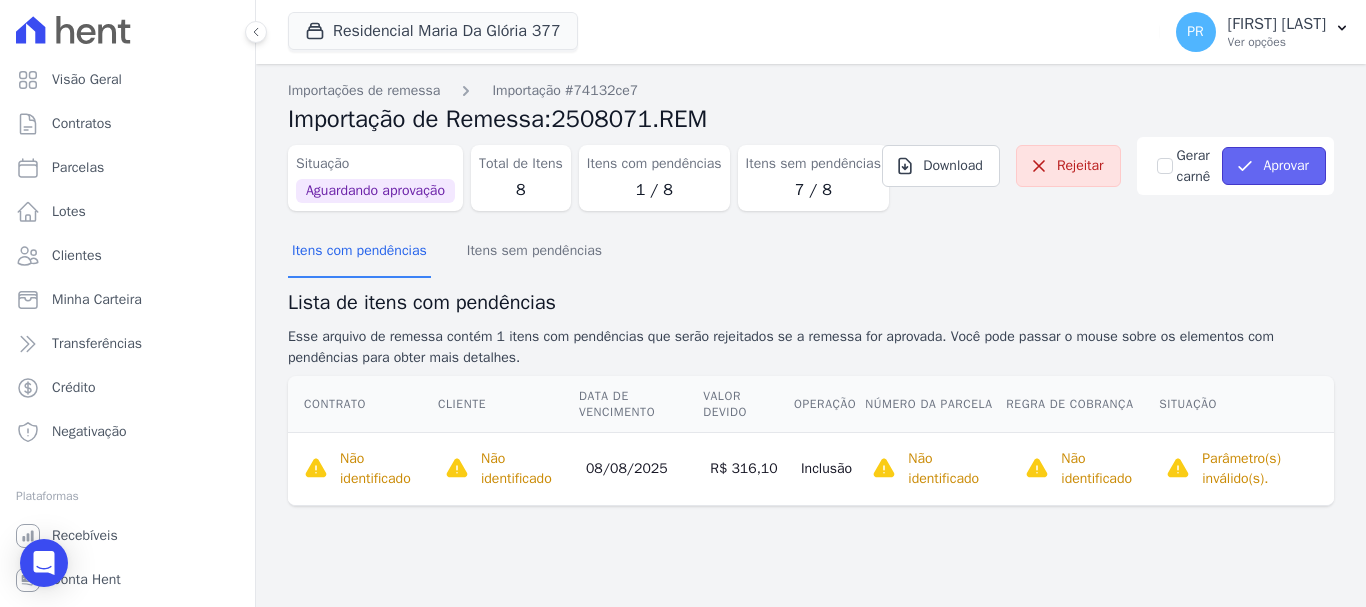 click on "Aprovar" at bounding box center (1274, 166) 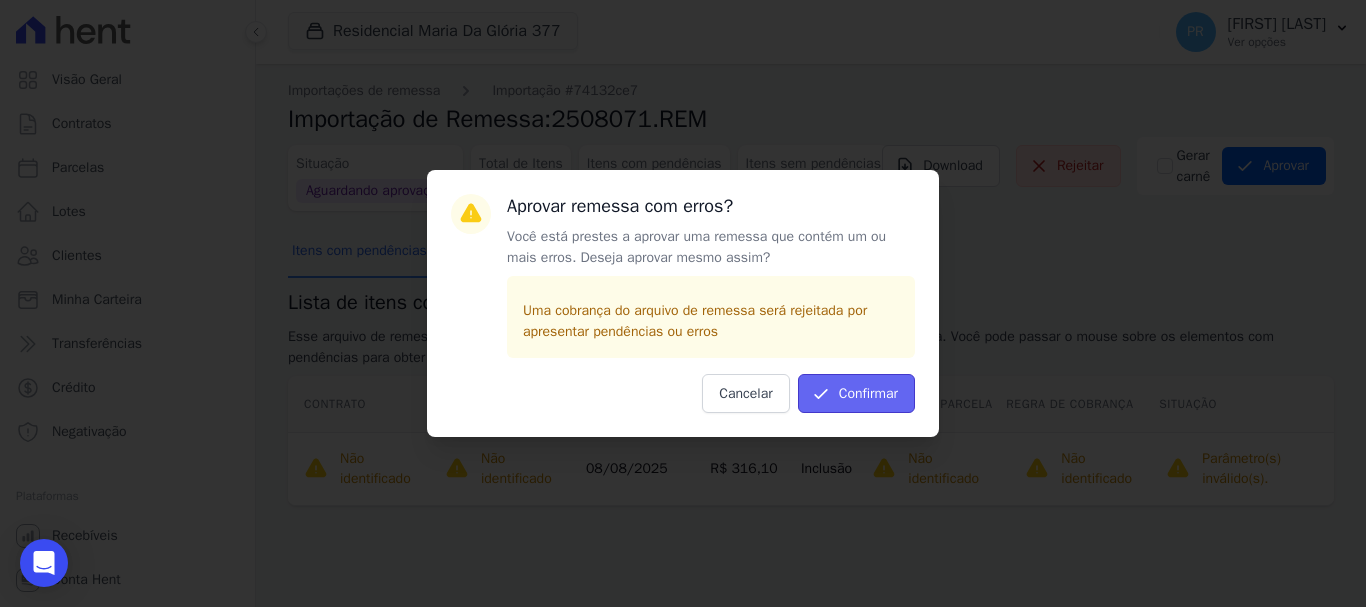 click on "Confirmar" at bounding box center (856, 393) 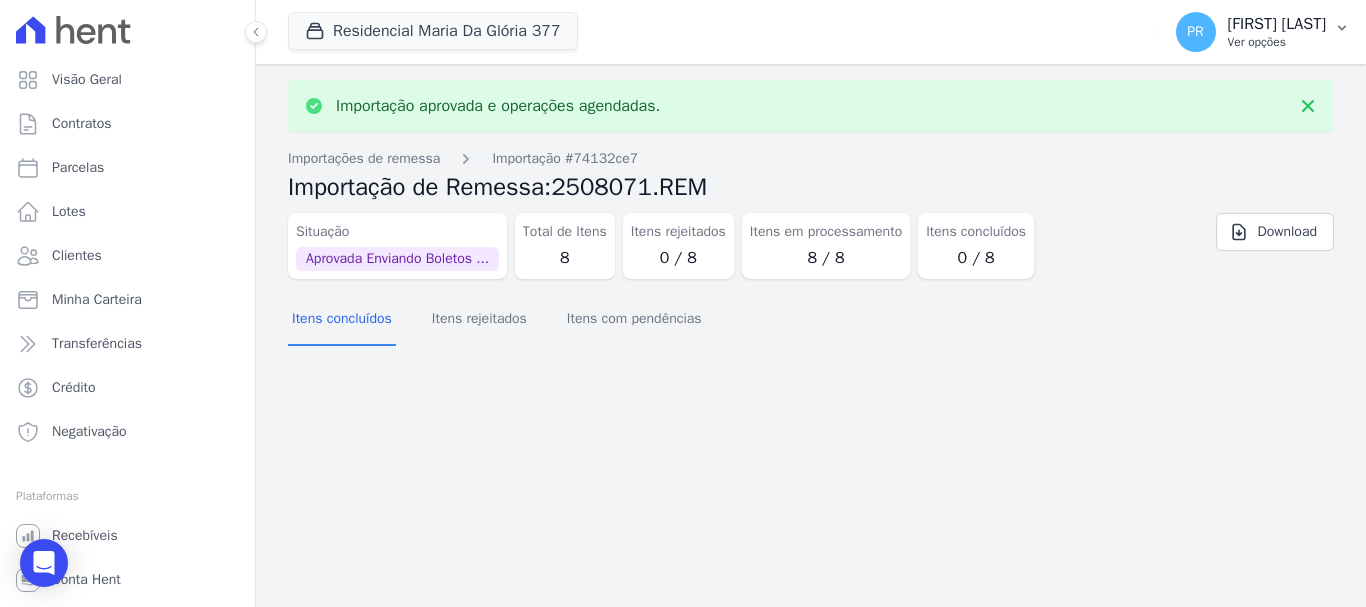click on "[STATE]
[FIRST] [LAST]
Ver opções" at bounding box center (1263, 32) 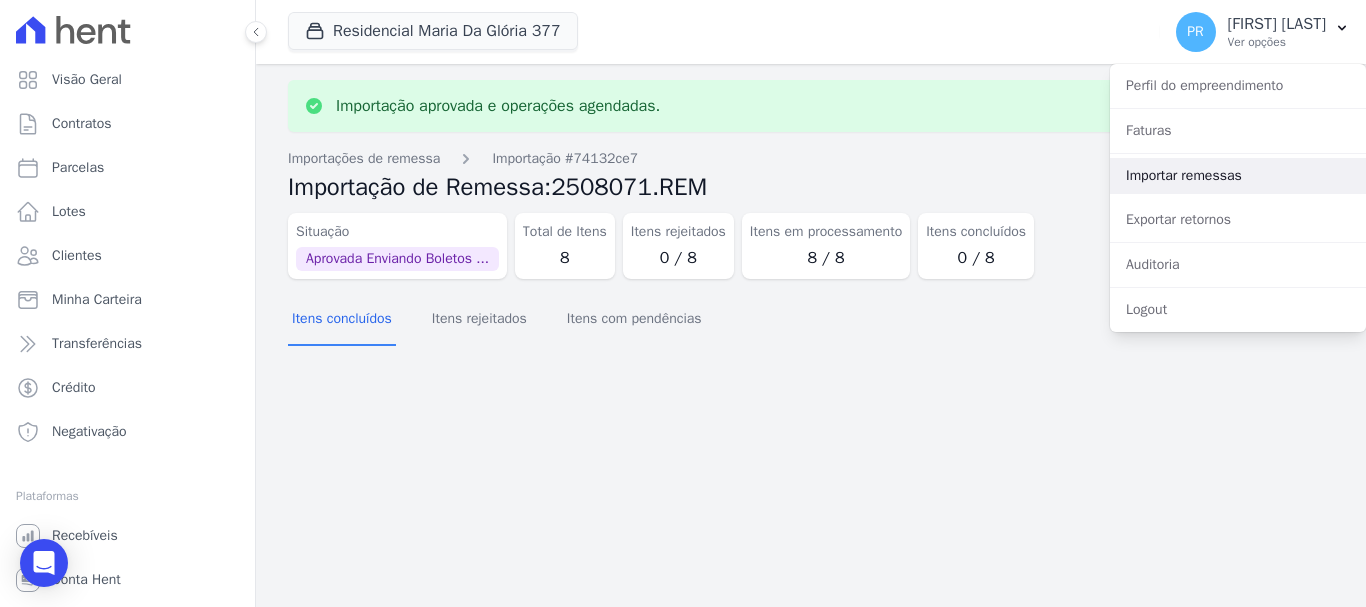 click on "Importar remessas" at bounding box center [1238, 176] 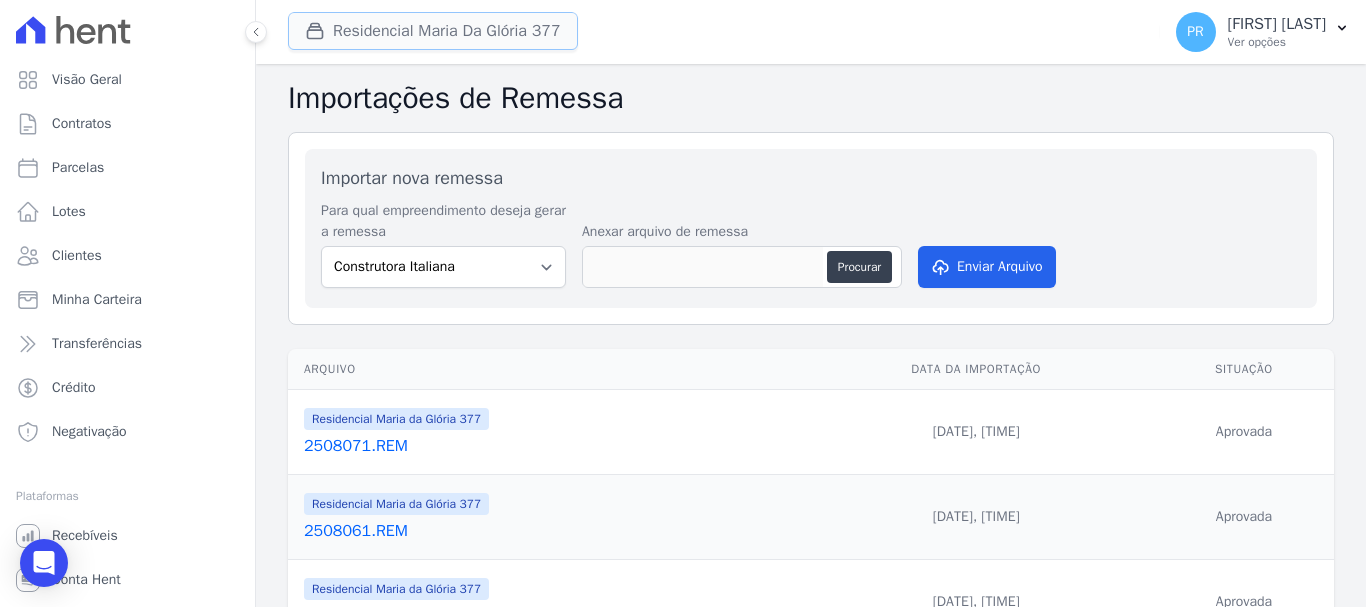 click on "Residencial Maria Da Glória 377" at bounding box center (433, 31) 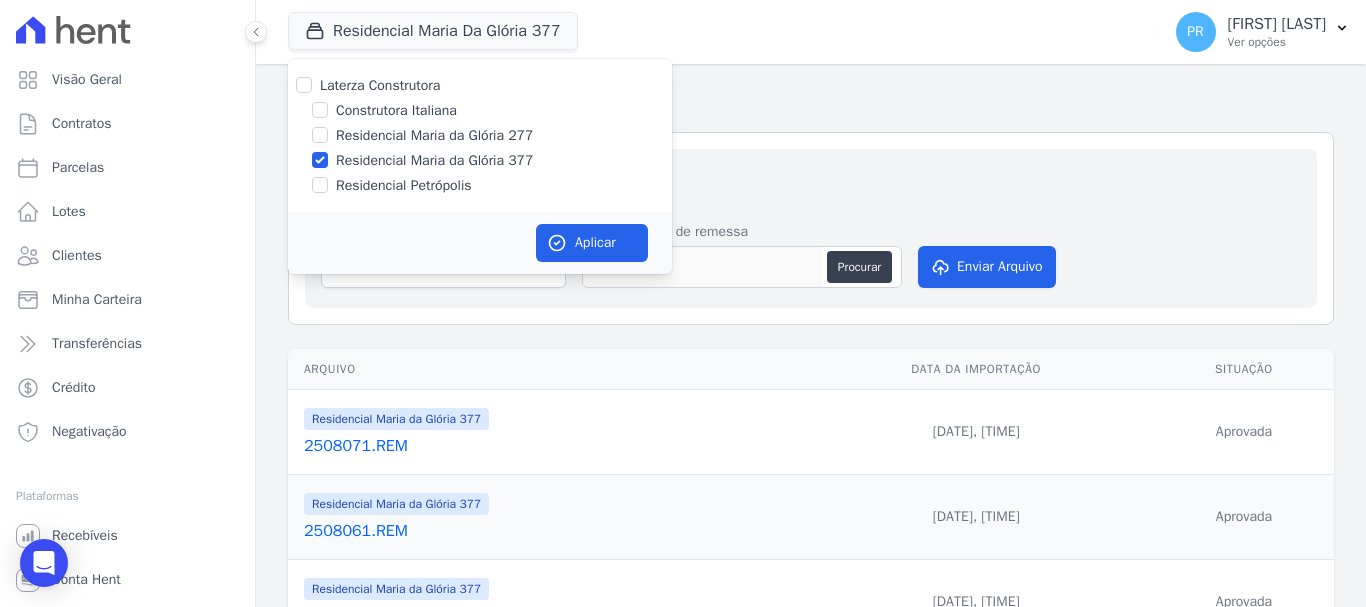 click on "Residencial Maria da Glória 377" at bounding box center [434, 160] 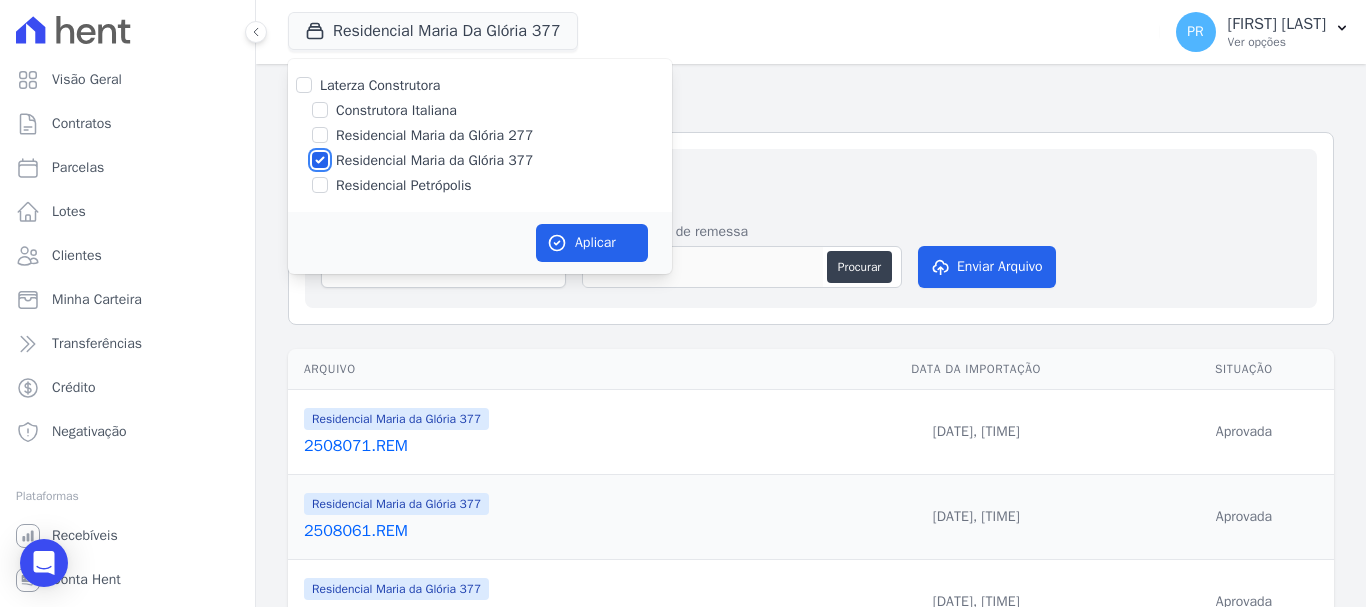checkbox on "false" 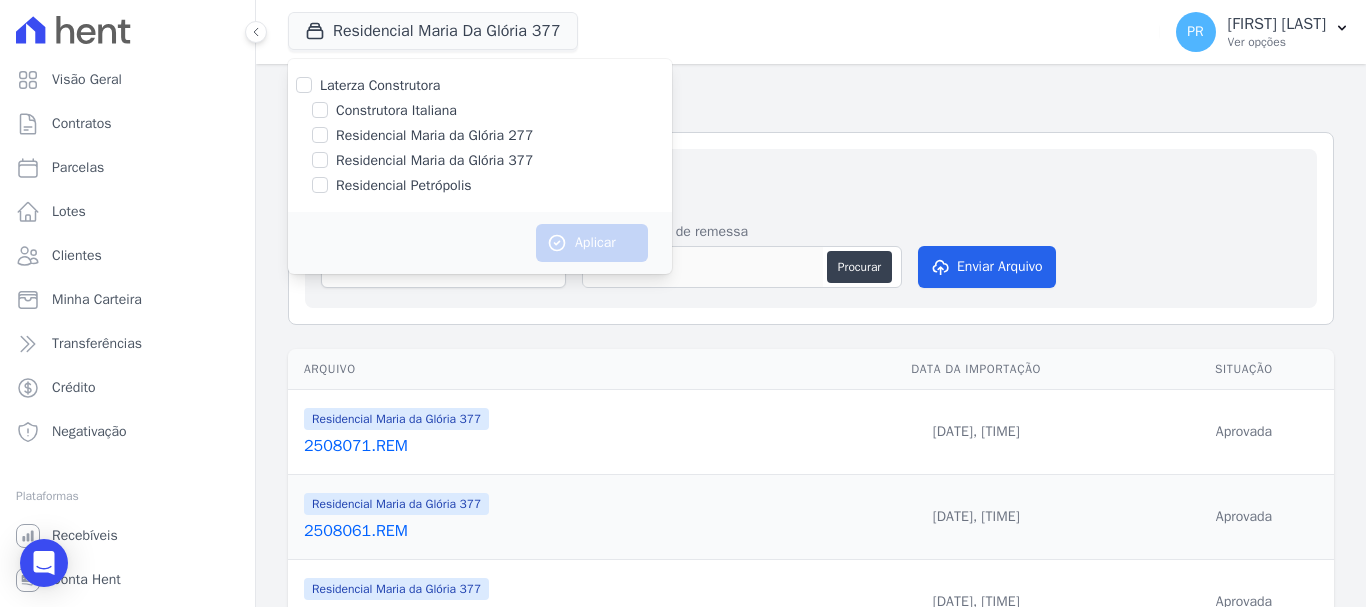 drag, startPoint x: 408, startPoint y: 191, endPoint x: 488, endPoint y: 222, distance: 85.79627 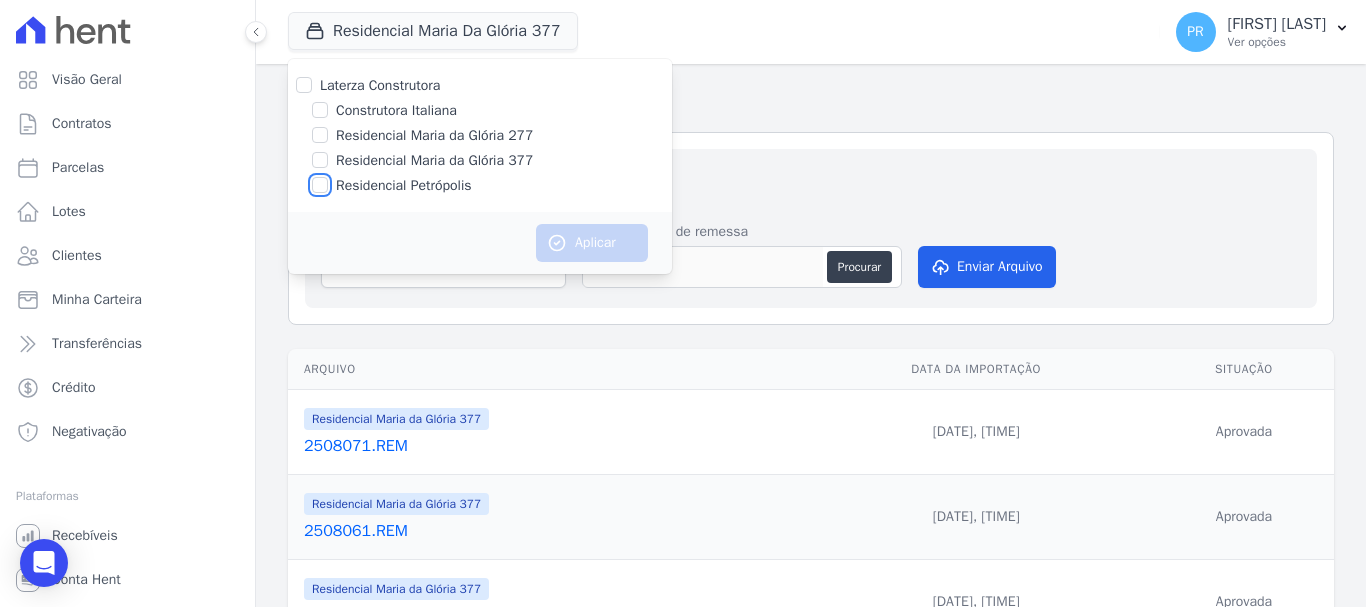 click on "Residencial Petrópolis" at bounding box center (320, 185) 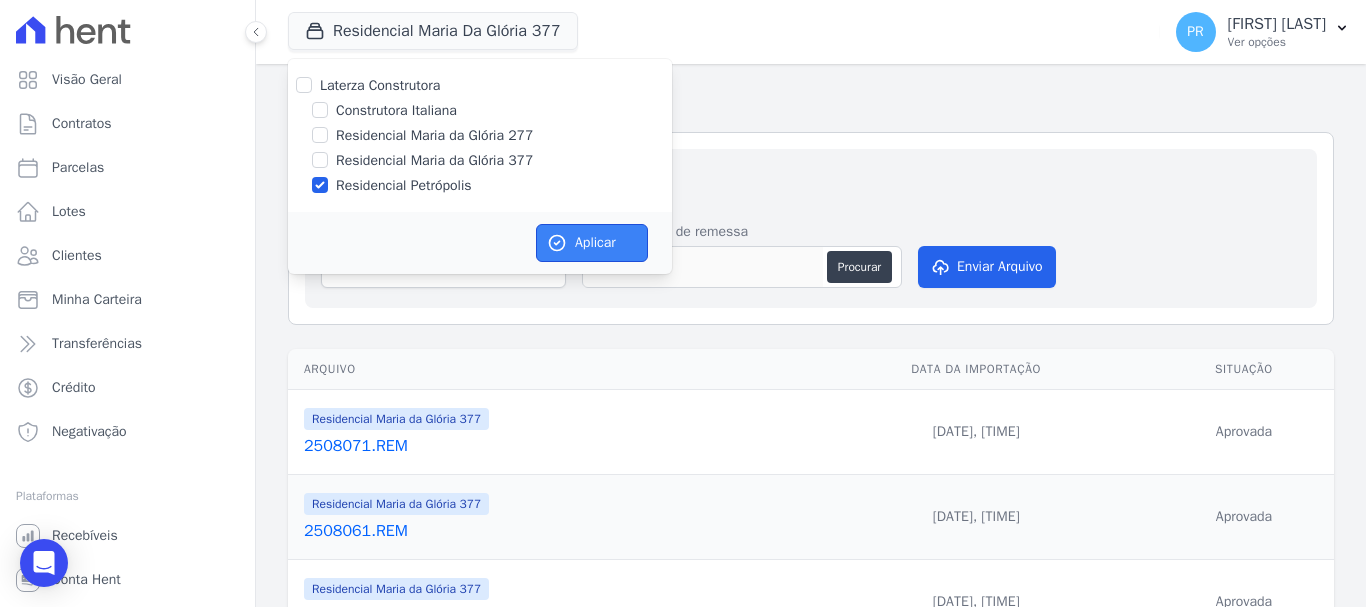 click on "Aplicar" at bounding box center [592, 243] 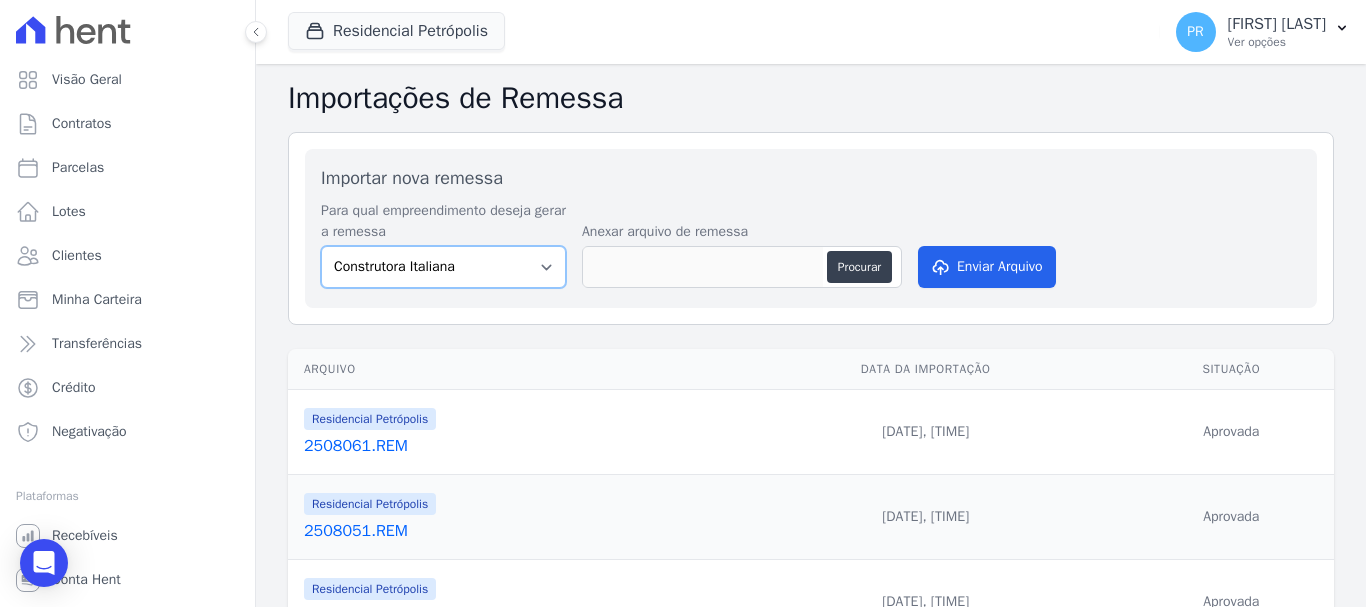 click on "[BUSINESS_NAME]
[RESIDENTIAL_NAME]
[RESIDENTIAL_NAME]
[RESIDENTIAL_NAME]" at bounding box center [443, 267] 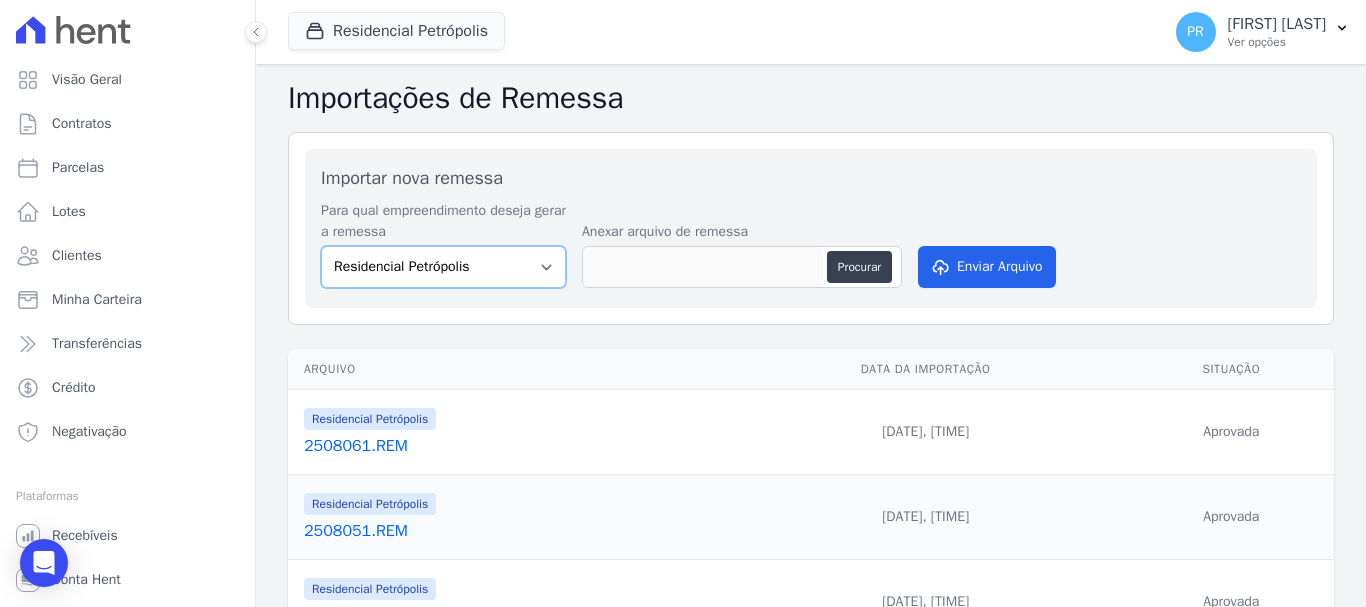 click on "[BUSINESS_NAME]
[RESIDENTIAL_NAME]
[RESIDENTIAL_NAME]
[RESIDENTIAL_NAME]" at bounding box center [443, 267] 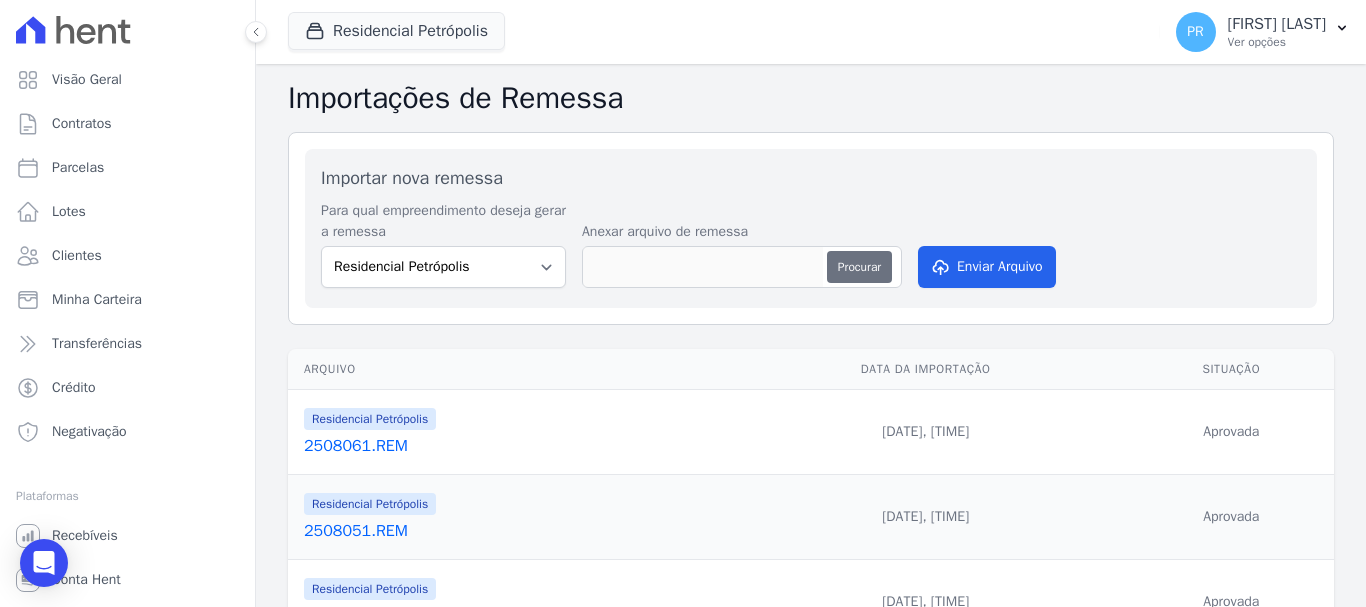 click on "Procurar" at bounding box center [859, 267] 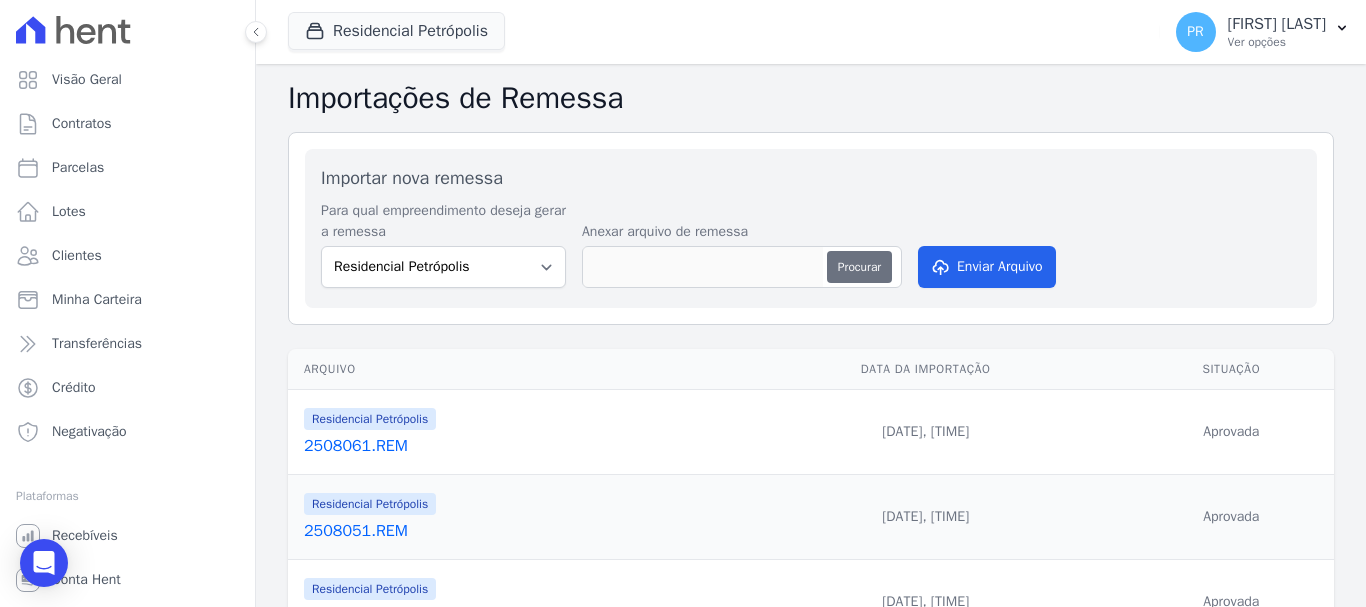 type on "2508071.REM" 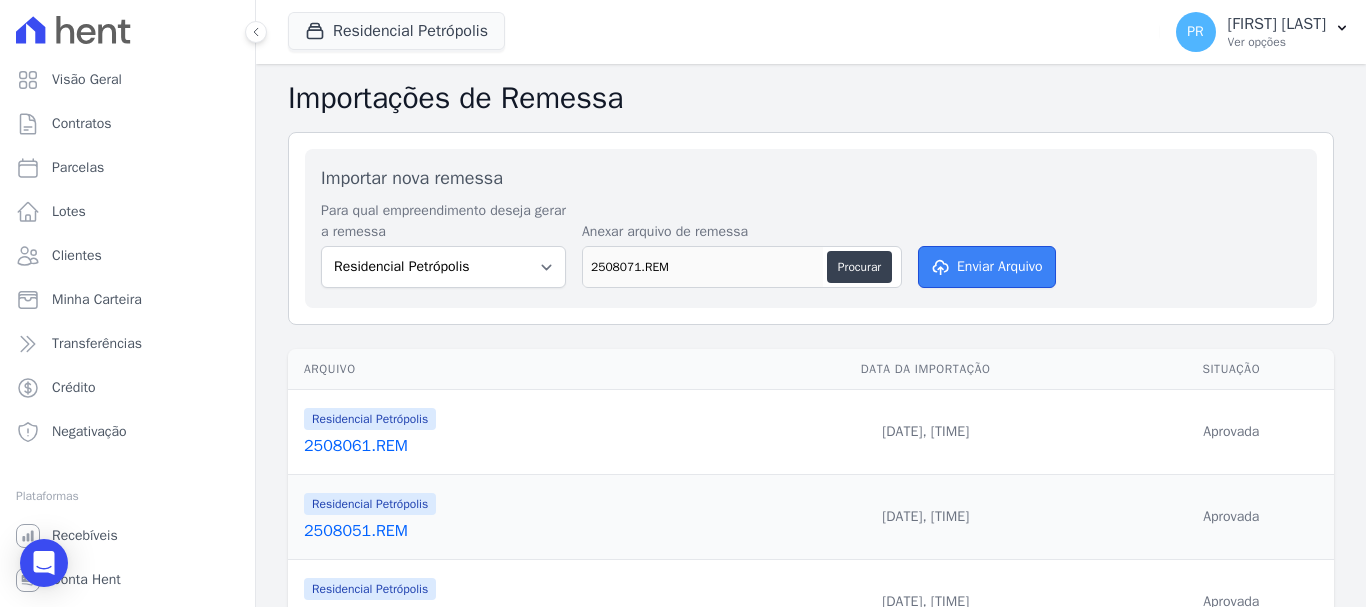 click on "Enviar Arquivo" at bounding box center [987, 267] 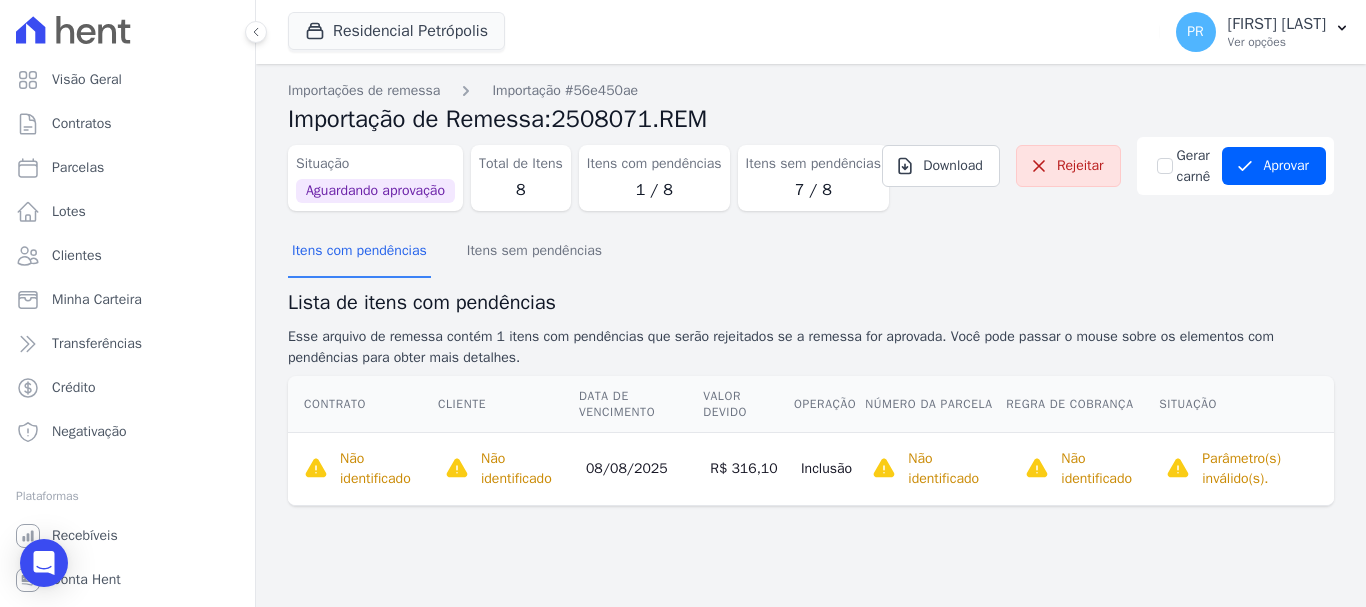 scroll, scrollTop: 0, scrollLeft: 0, axis: both 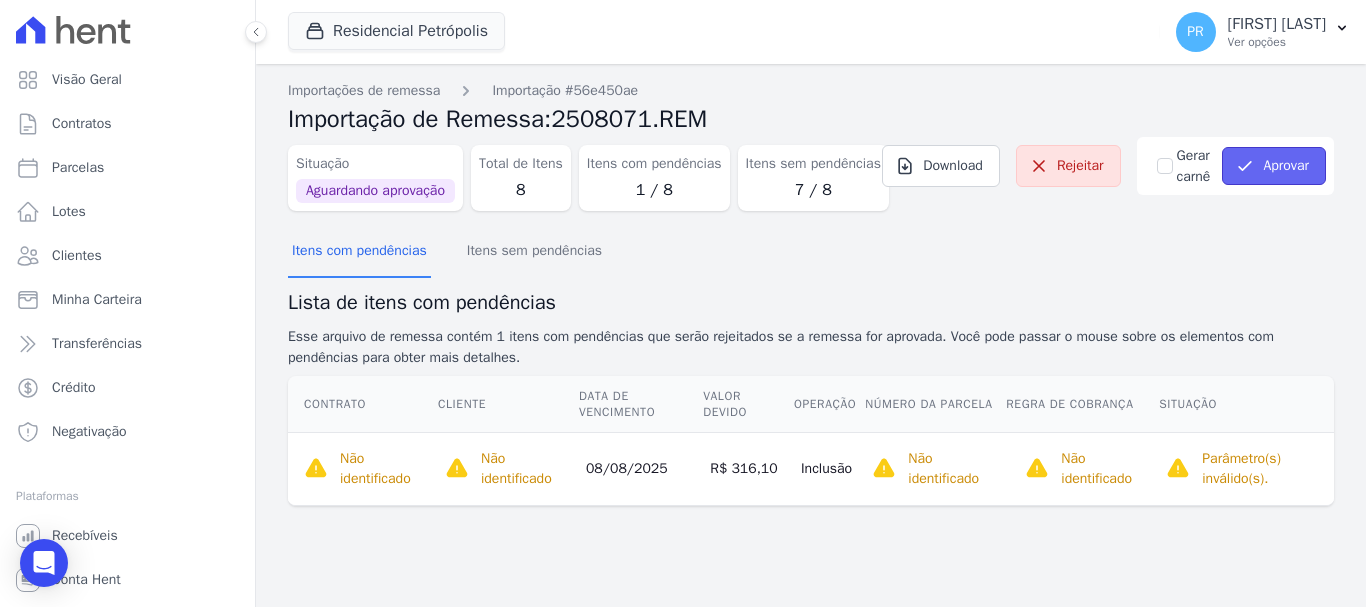 click on "Aprovar" at bounding box center (1274, 166) 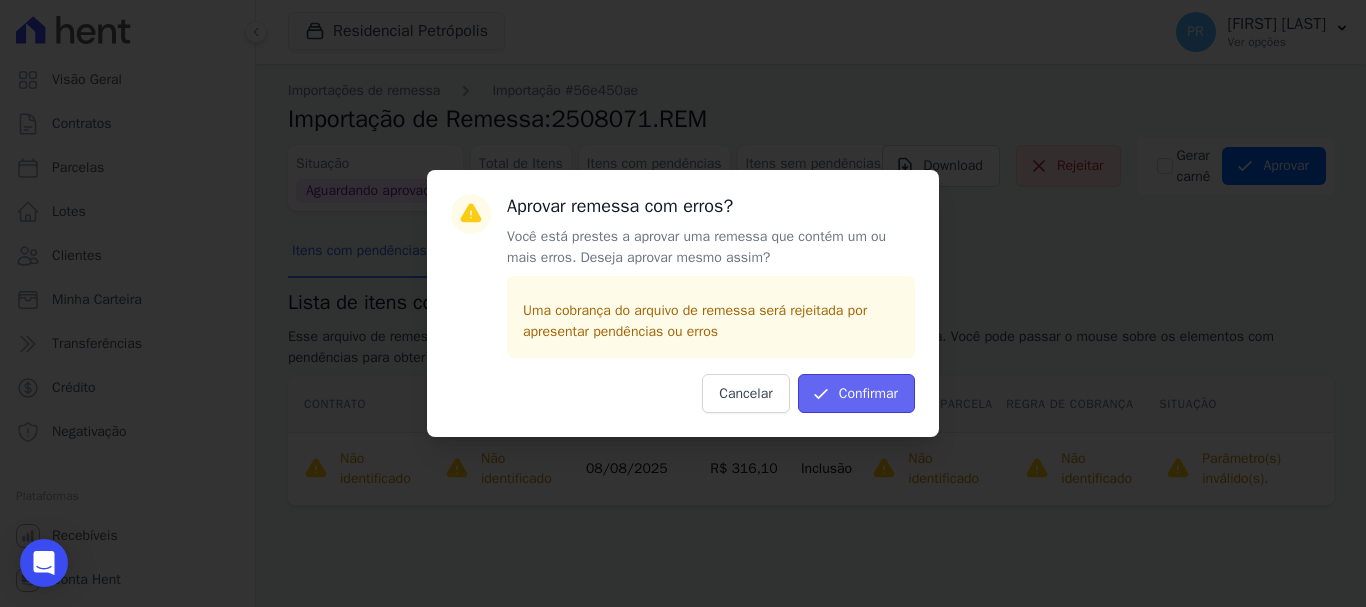 click on "Confirmar" at bounding box center [856, 393] 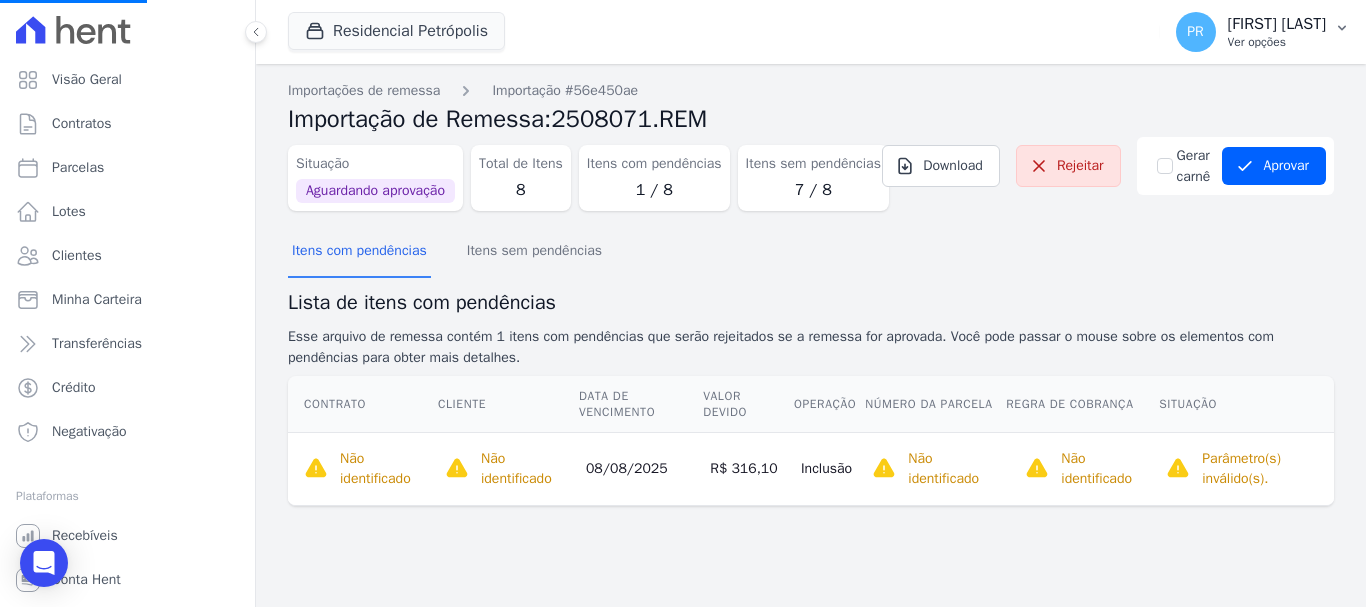 click on "[FIRST] [LAST]" at bounding box center (1277, 24) 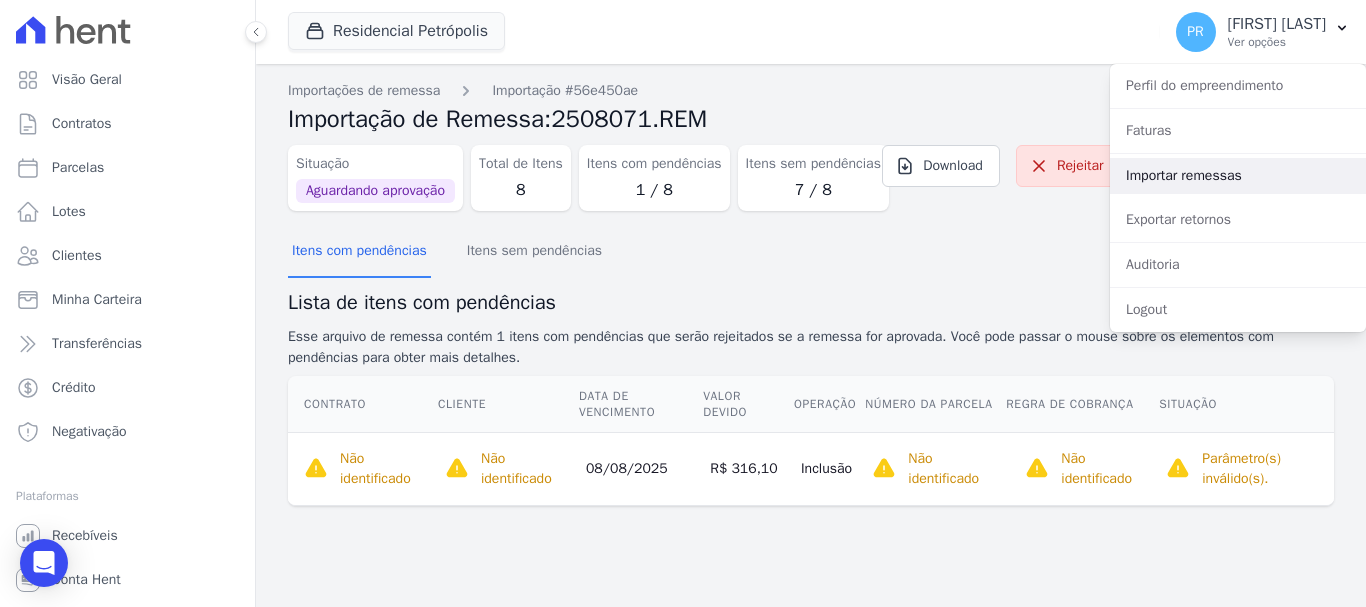 click on "Importar remessas" at bounding box center [1238, 176] 